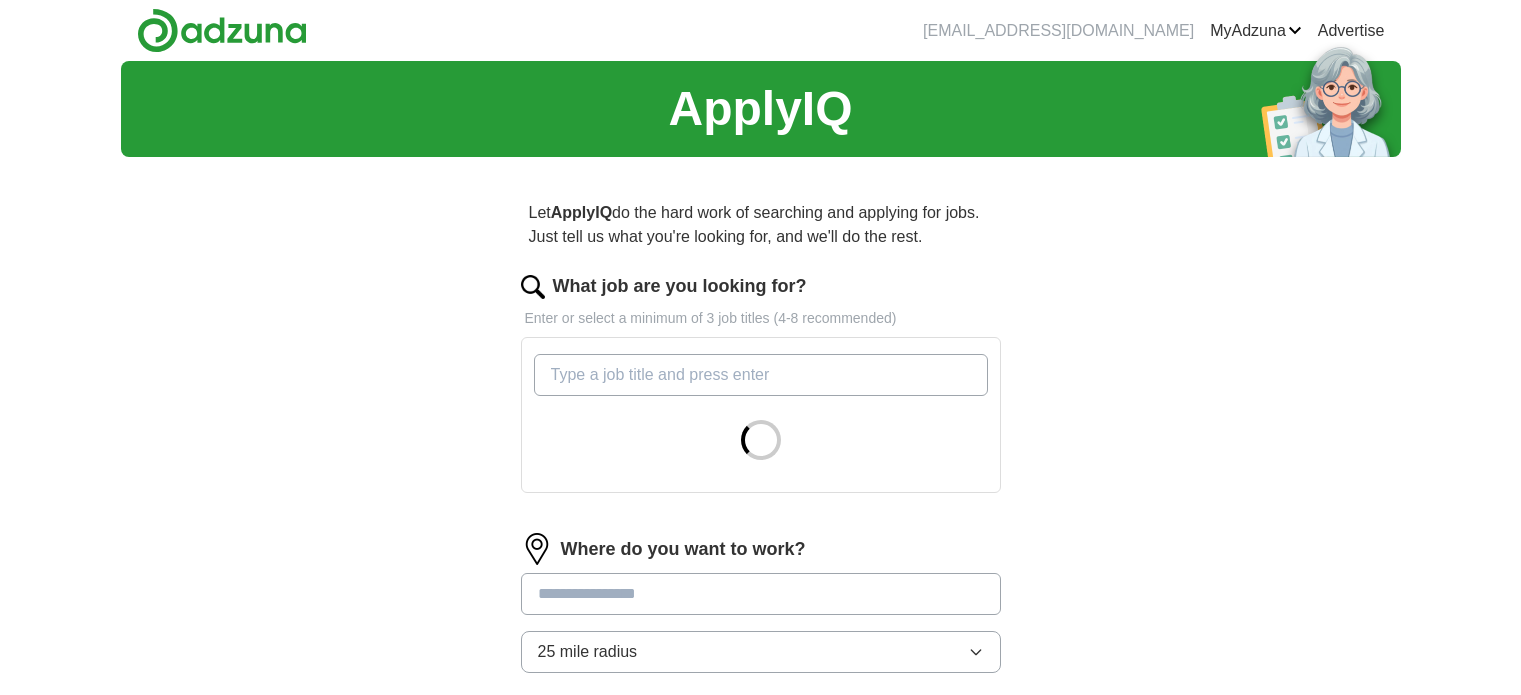 scroll, scrollTop: 0, scrollLeft: 0, axis: both 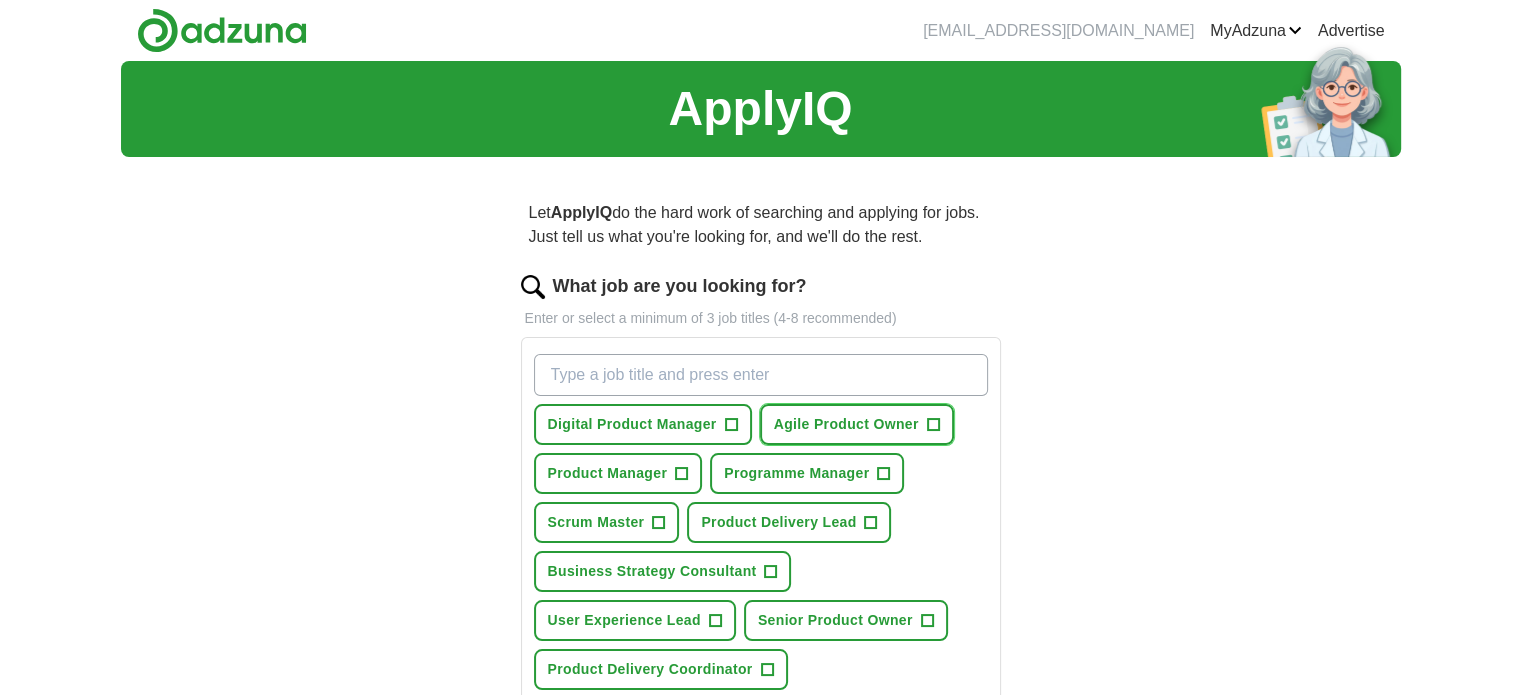 click on "Agile Product Owner" at bounding box center (846, 424) 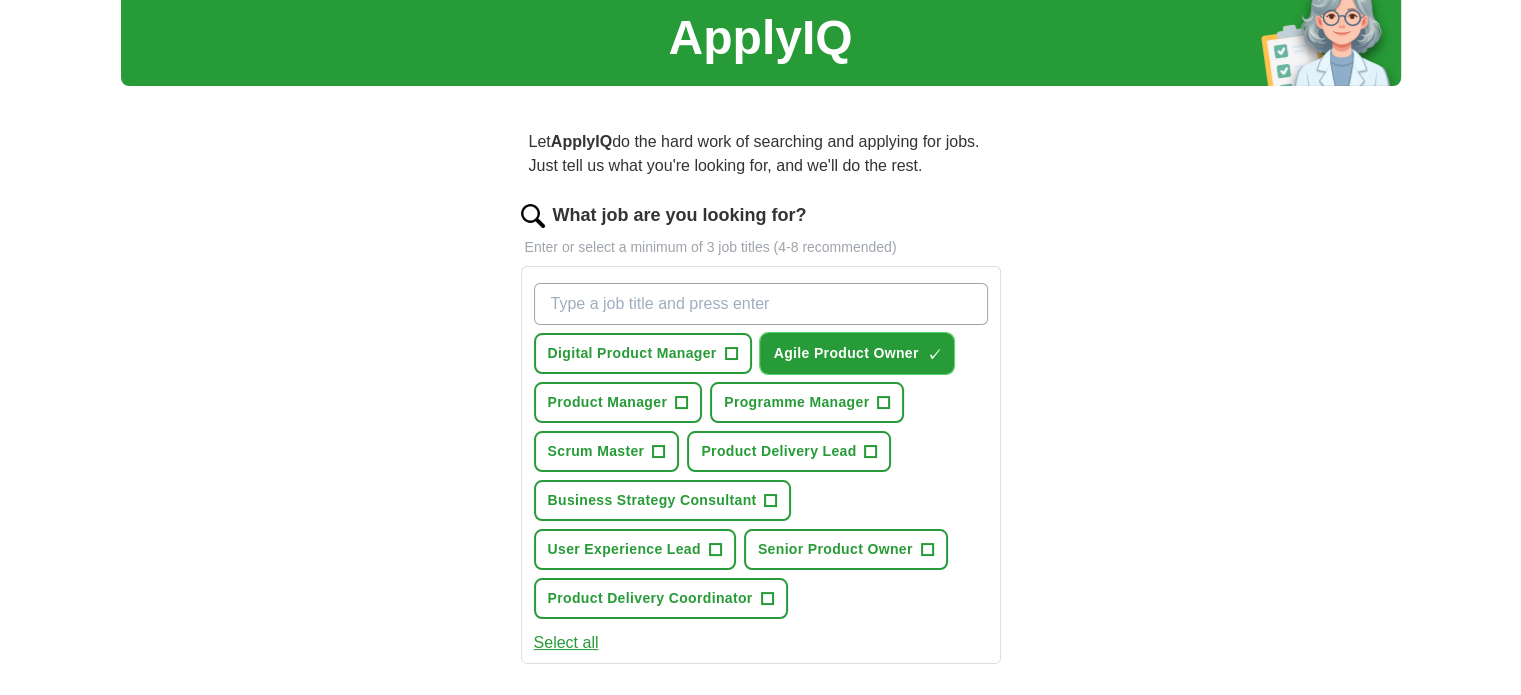 scroll, scrollTop: 100, scrollLeft: 0, axis: vertical 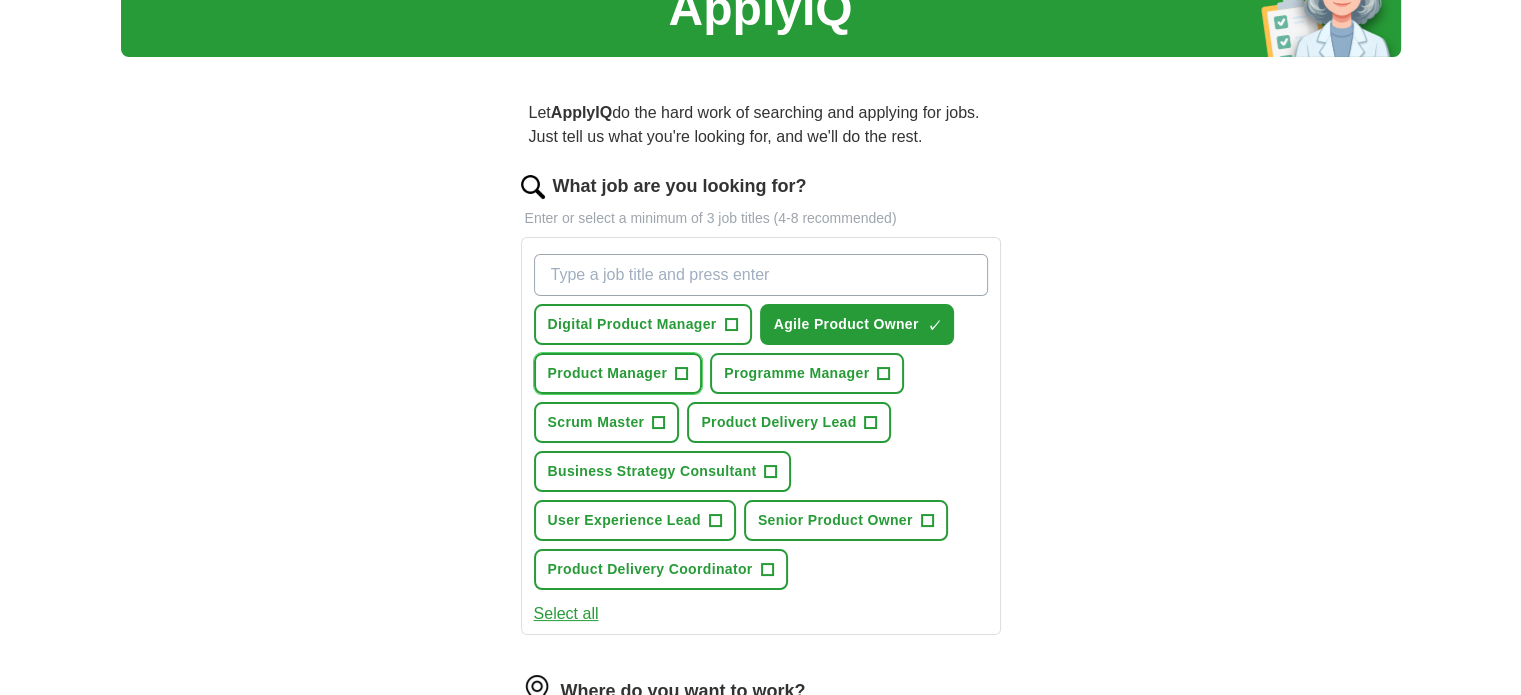 click on "Product Manager" at bounding box center (608, 373) 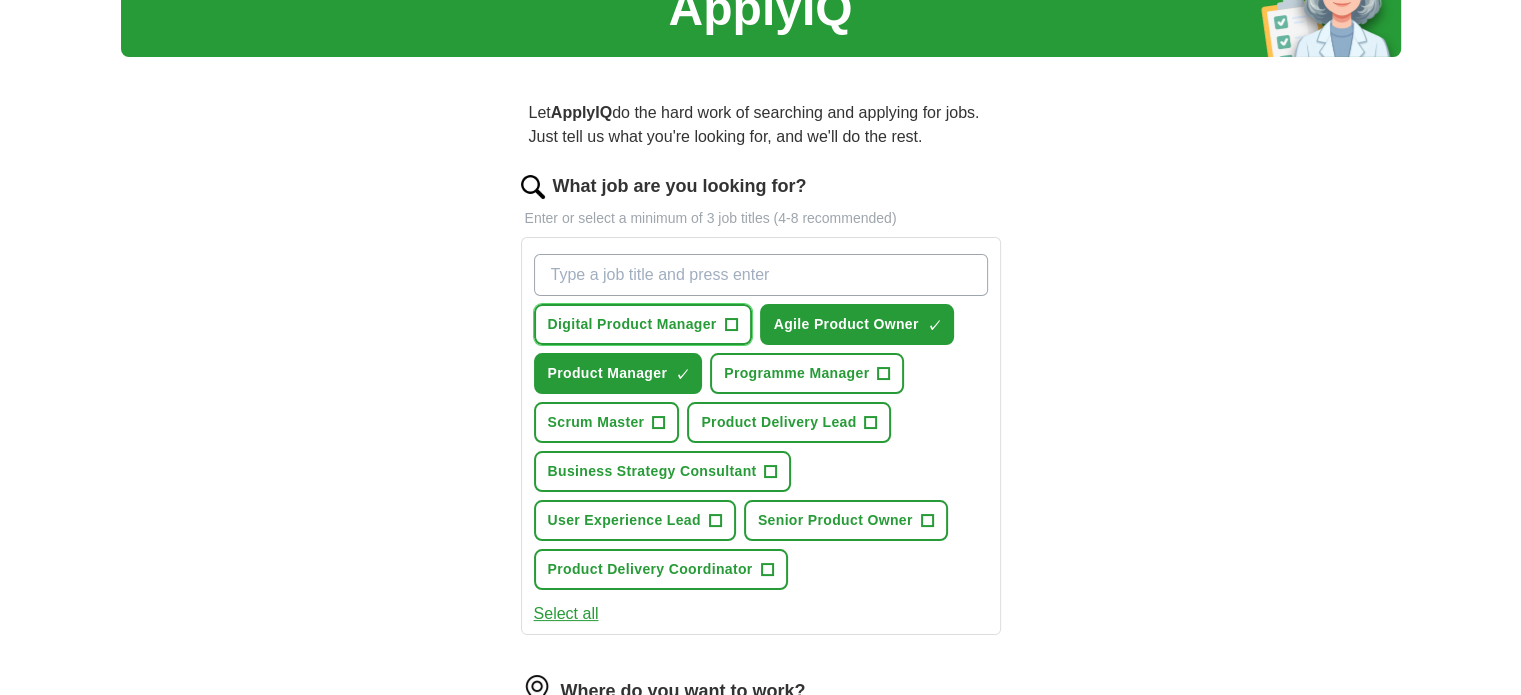 click on "Digital Product Manager" at bounding box center [632, 324] 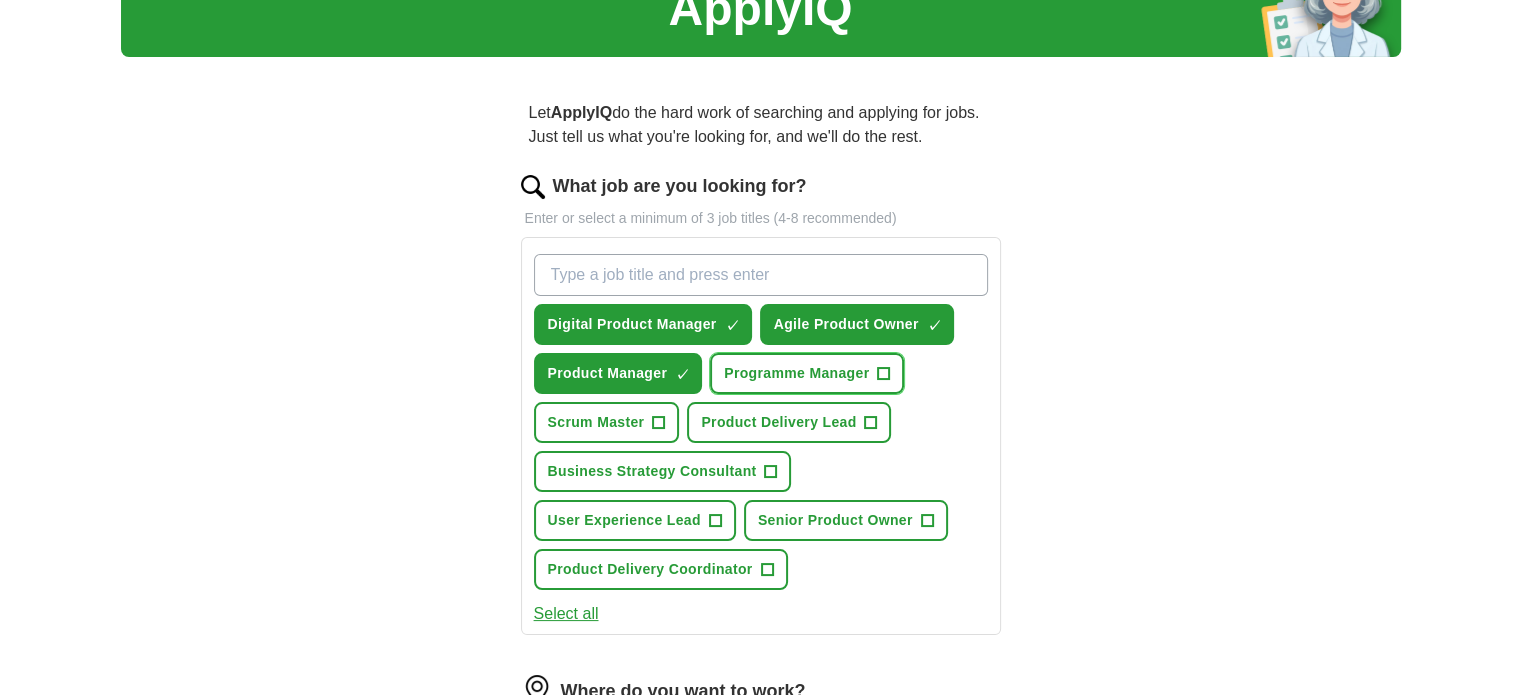 click on "Programme Manager" at bounding box center [796, 373] 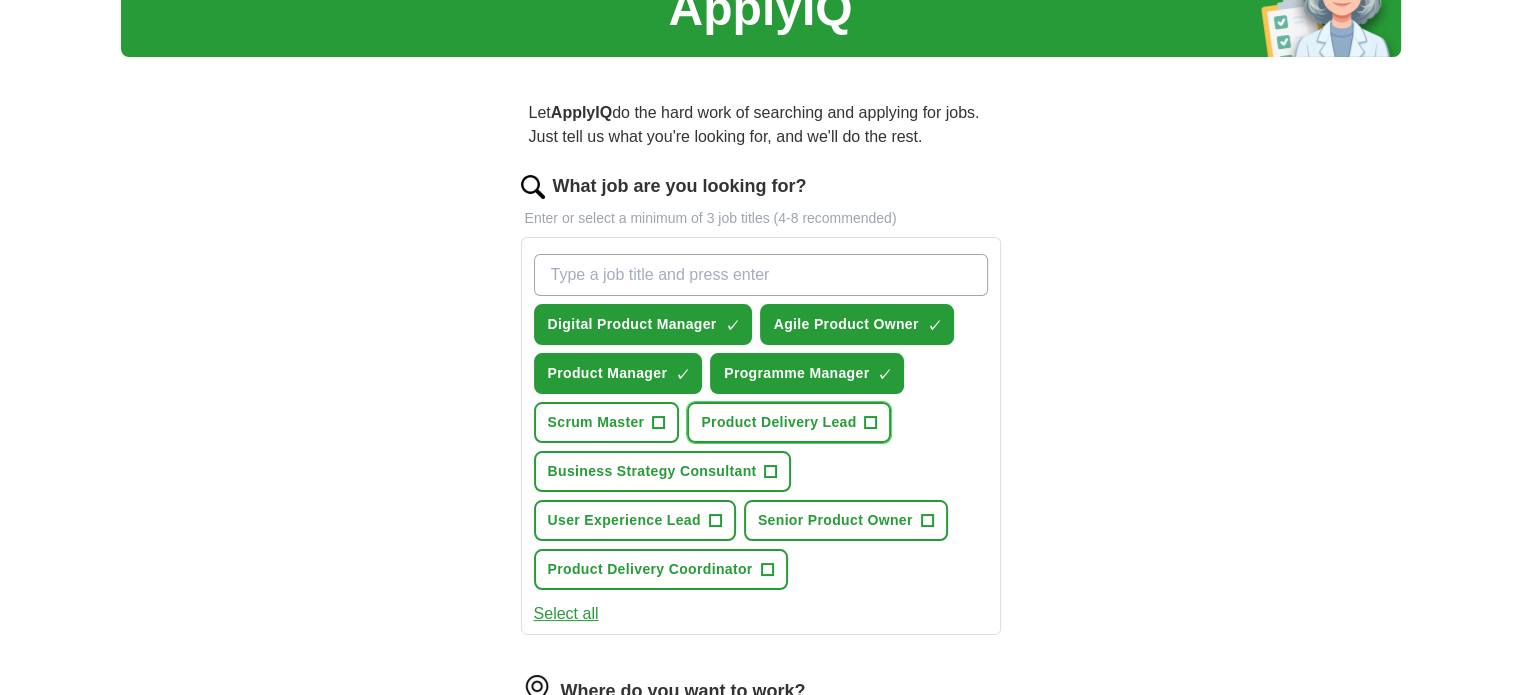 click on "Product Delivery Lead" at bounding box center (778, 422) 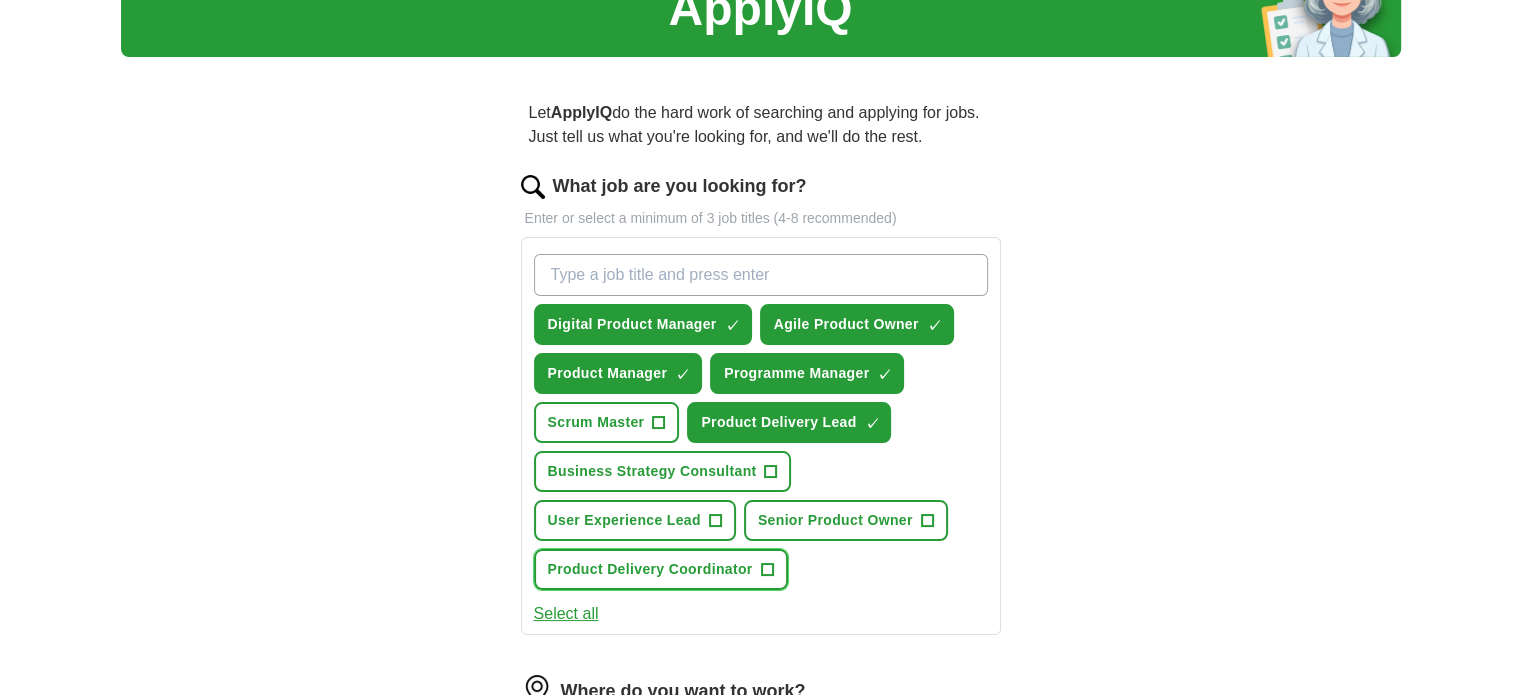 click on "Product Delivery Coordinator" at bounding box center [650, 569] 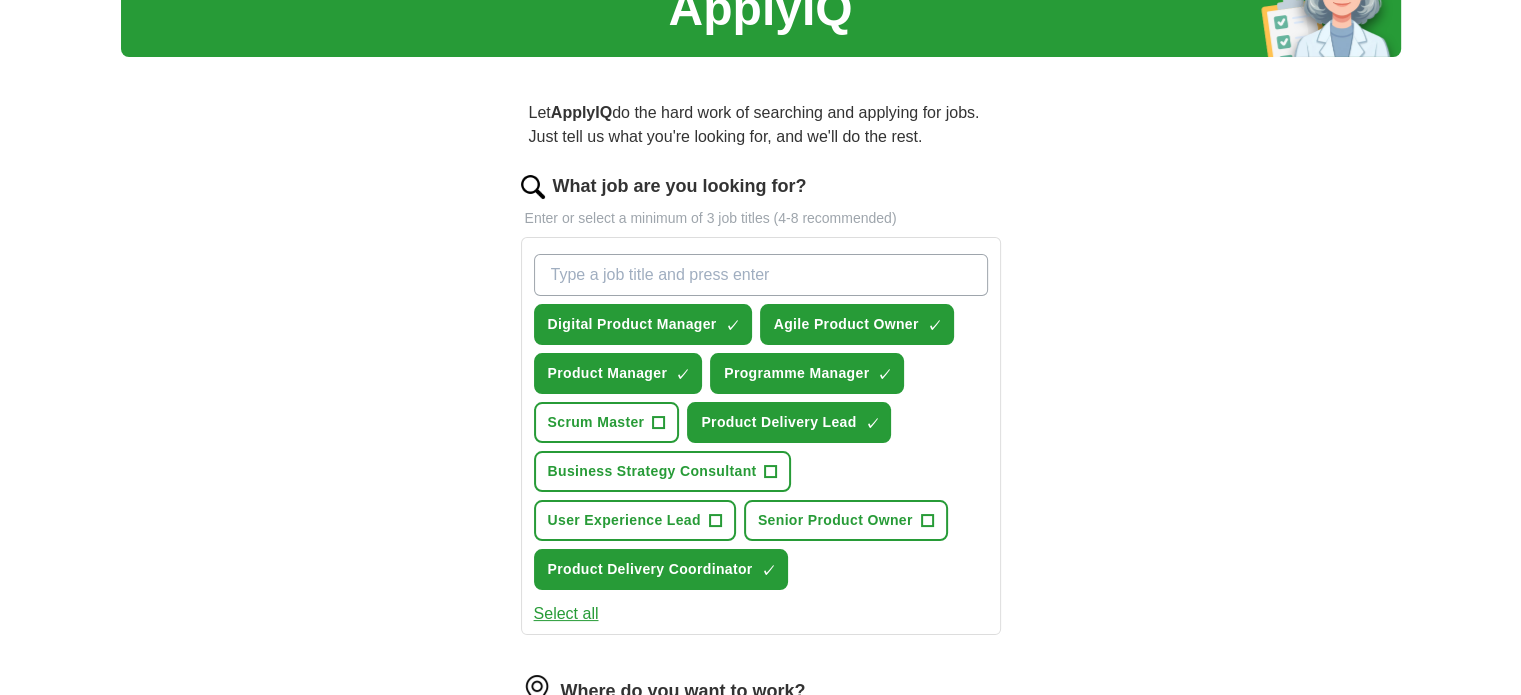 click on "What job are you looking for?" at bounding box center [761, 275] 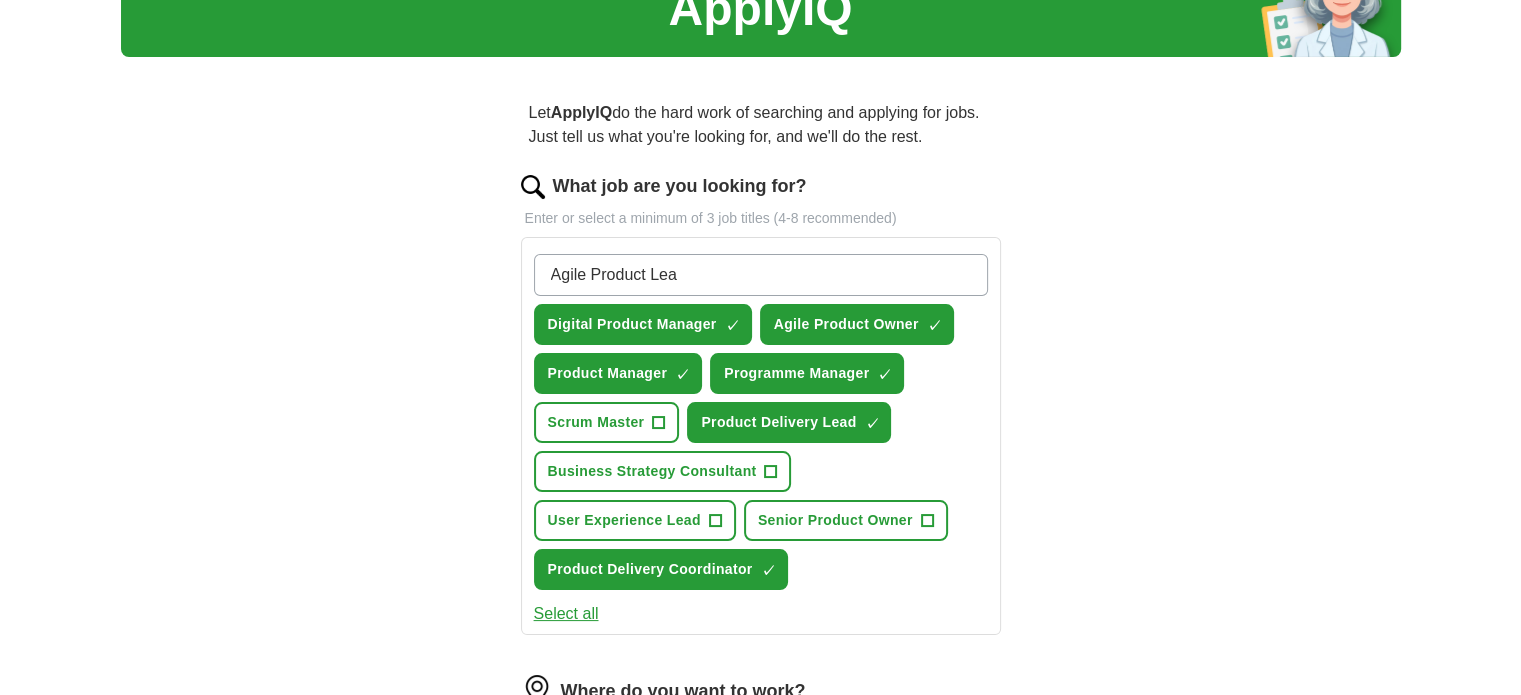 type on "Agile Product Lead" 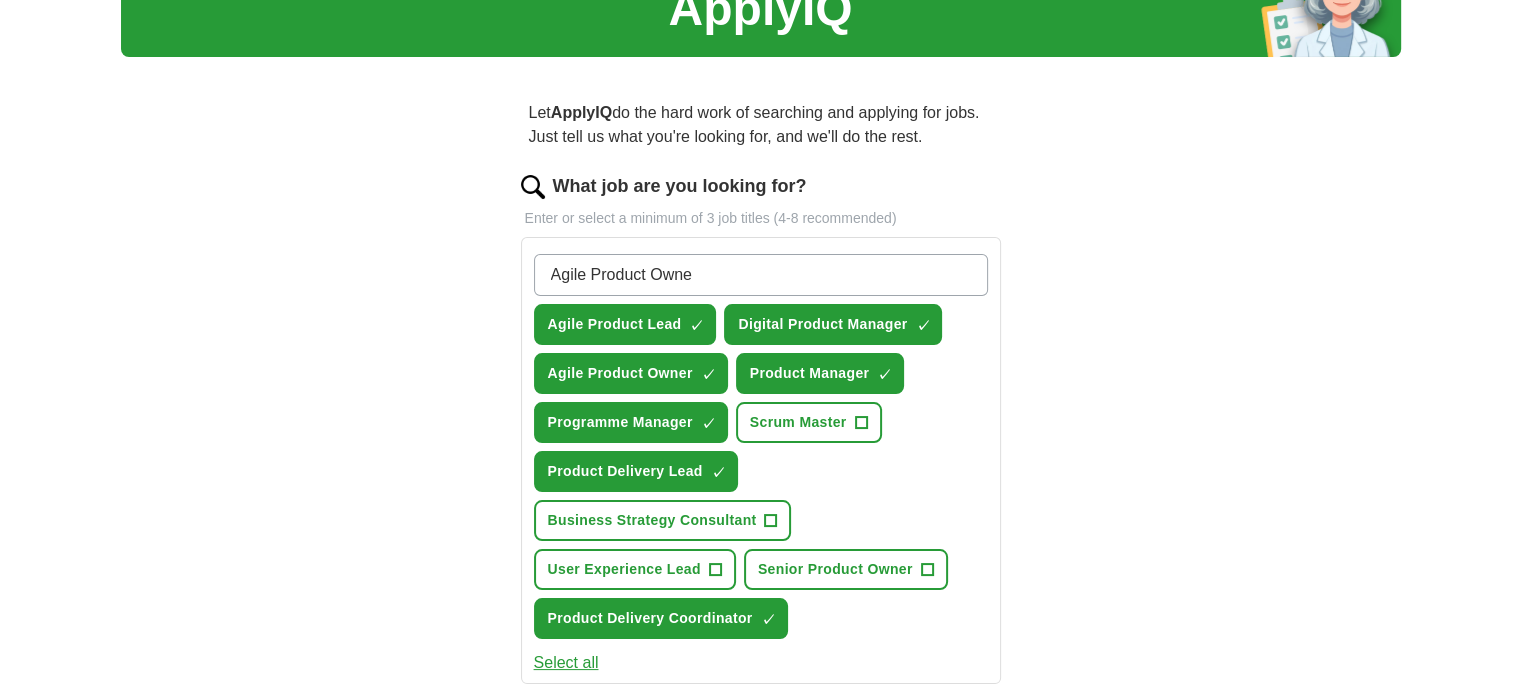type on "Agile Product Owner" 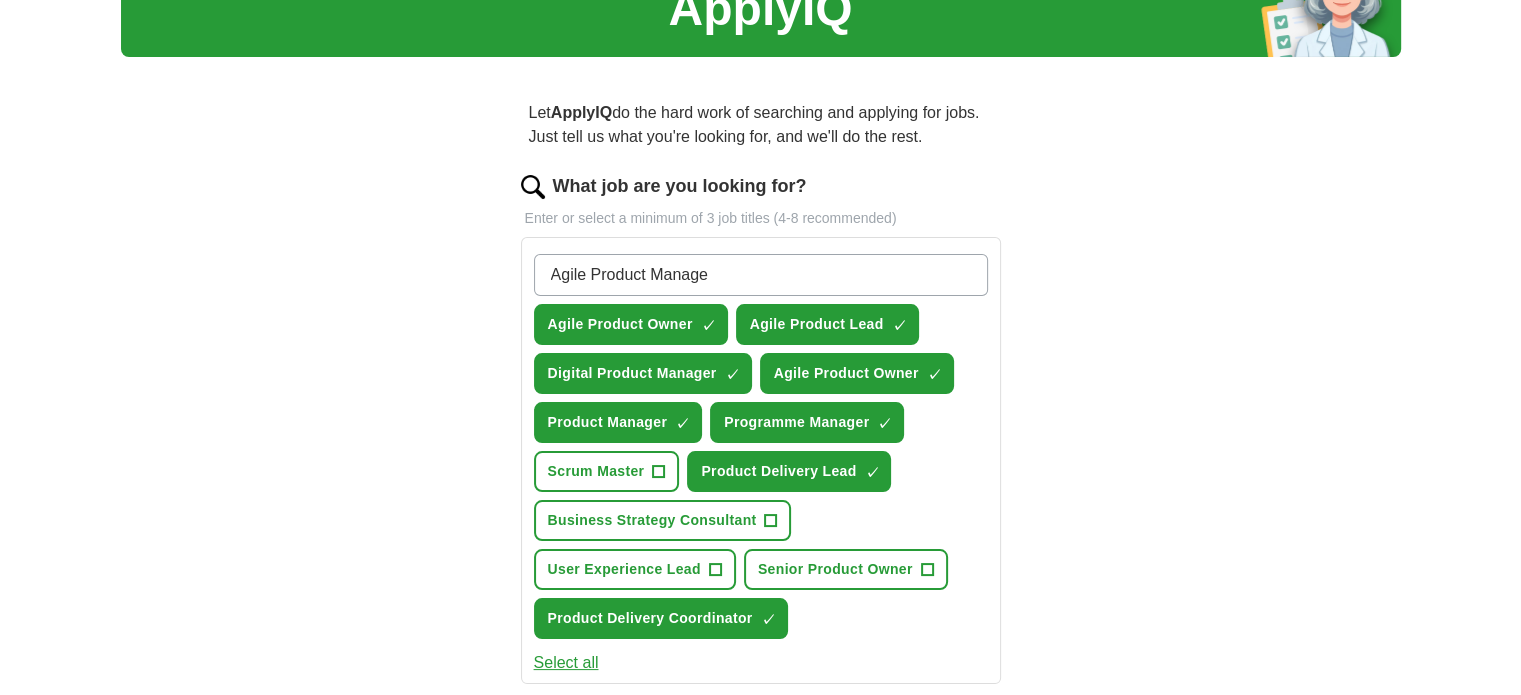 type on "Agile Product Manager" 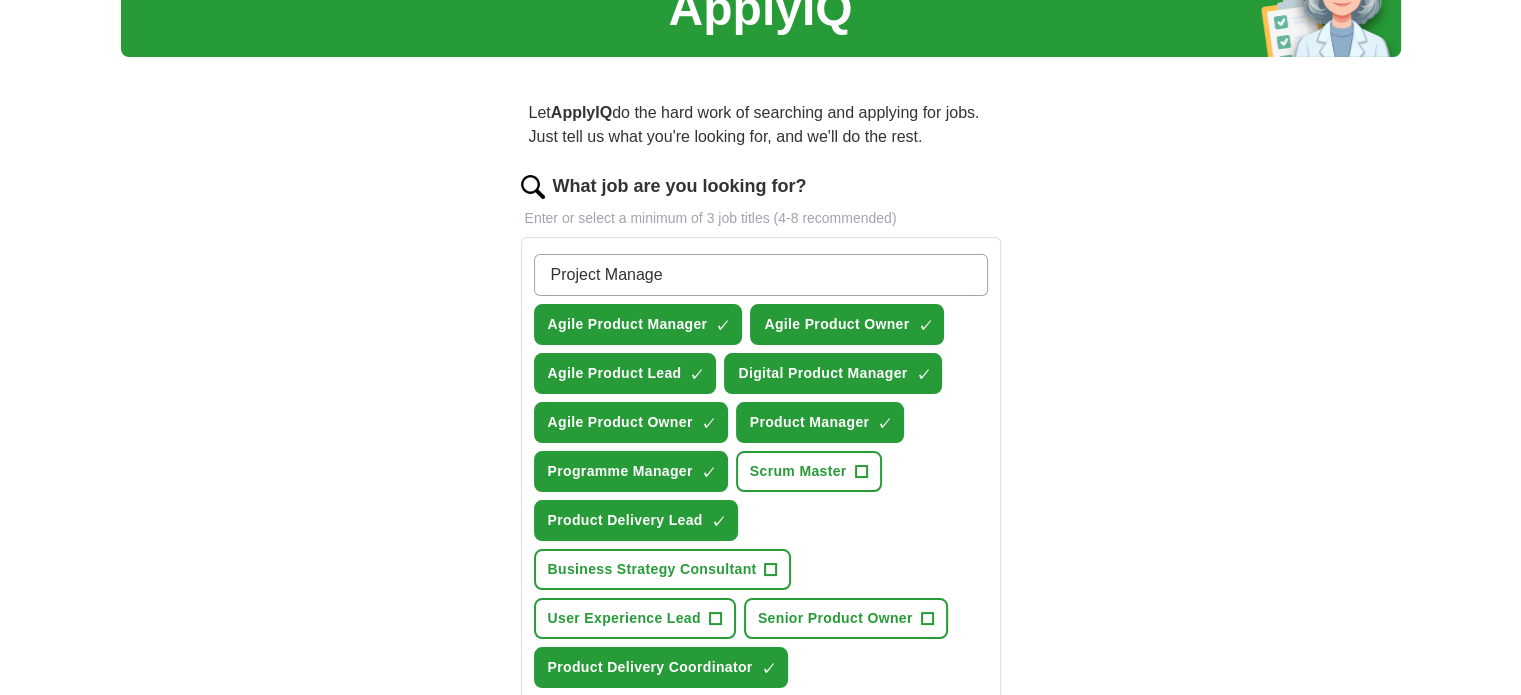 type on "Project Manager" 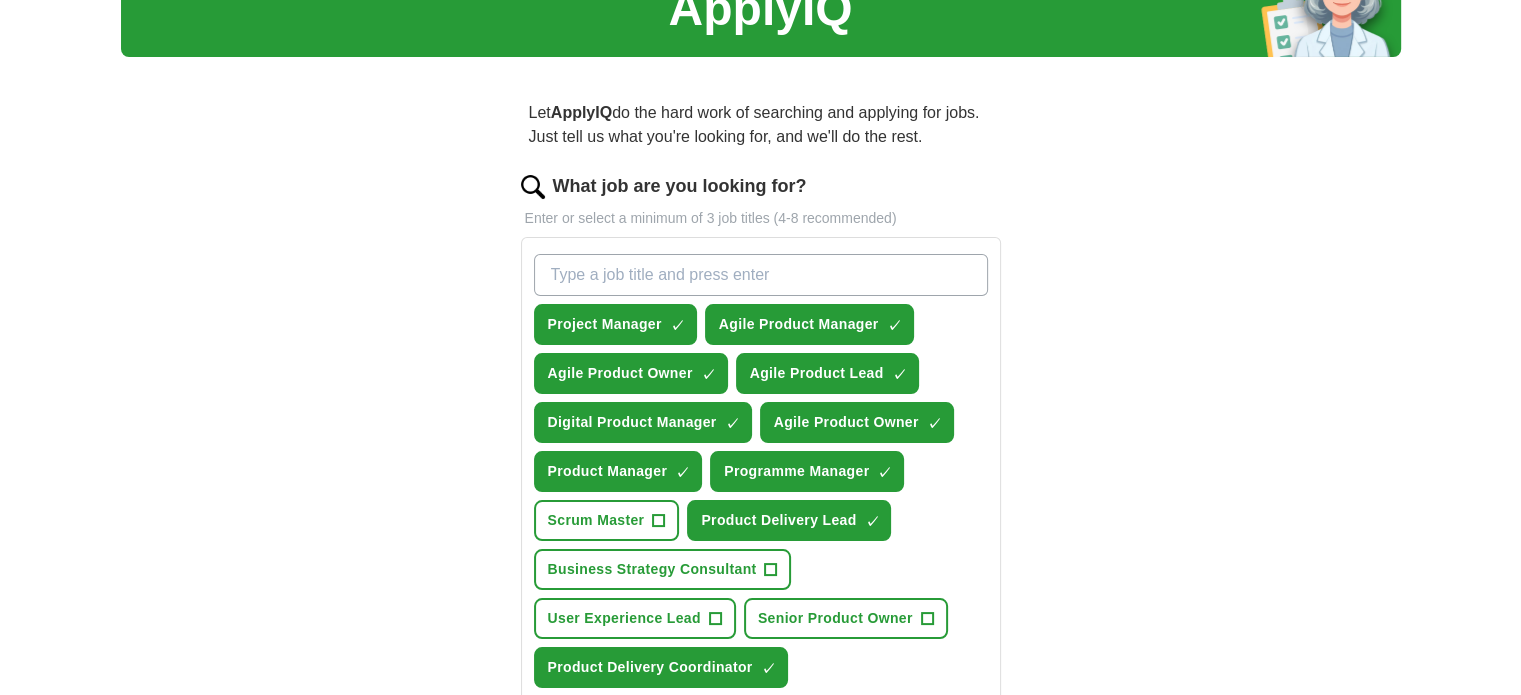click on "What job are you looking for?" at bounding box center (761, 275) 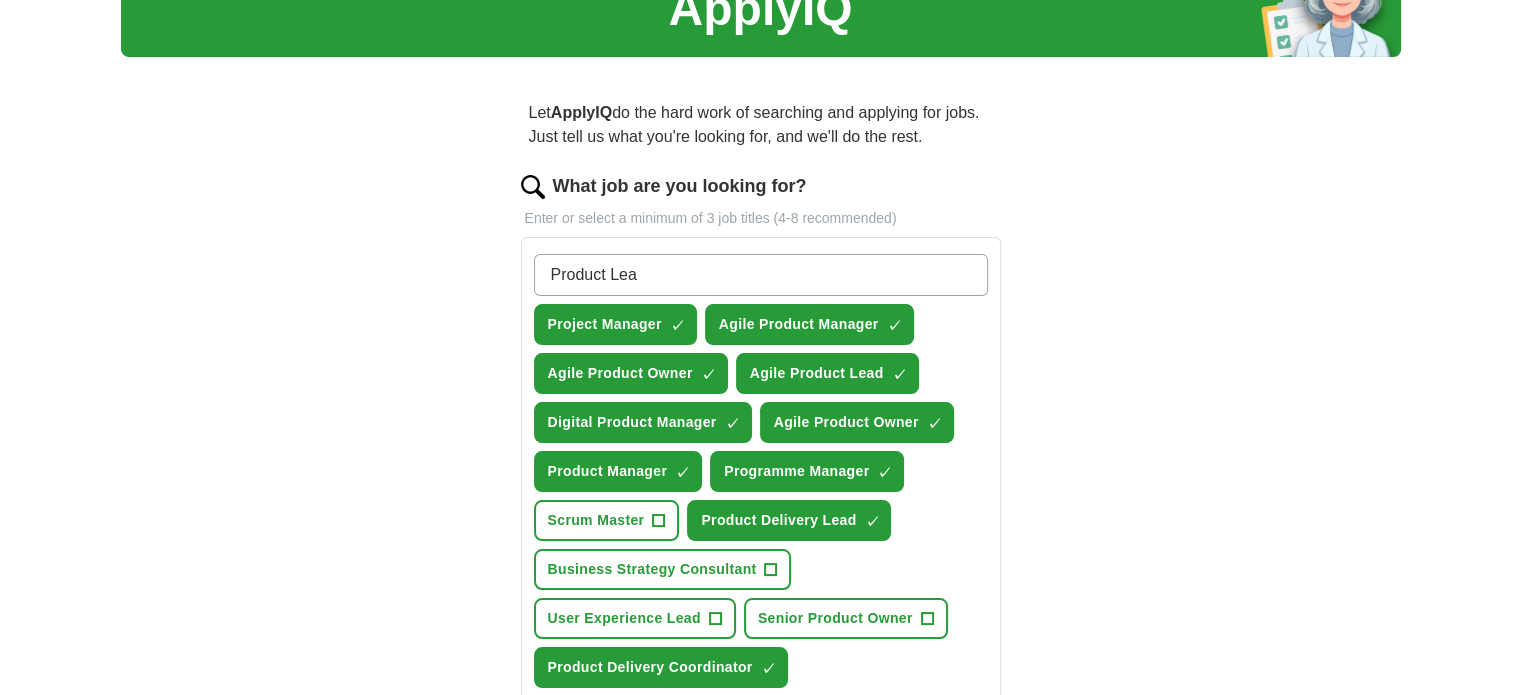 type on "Product Lead" 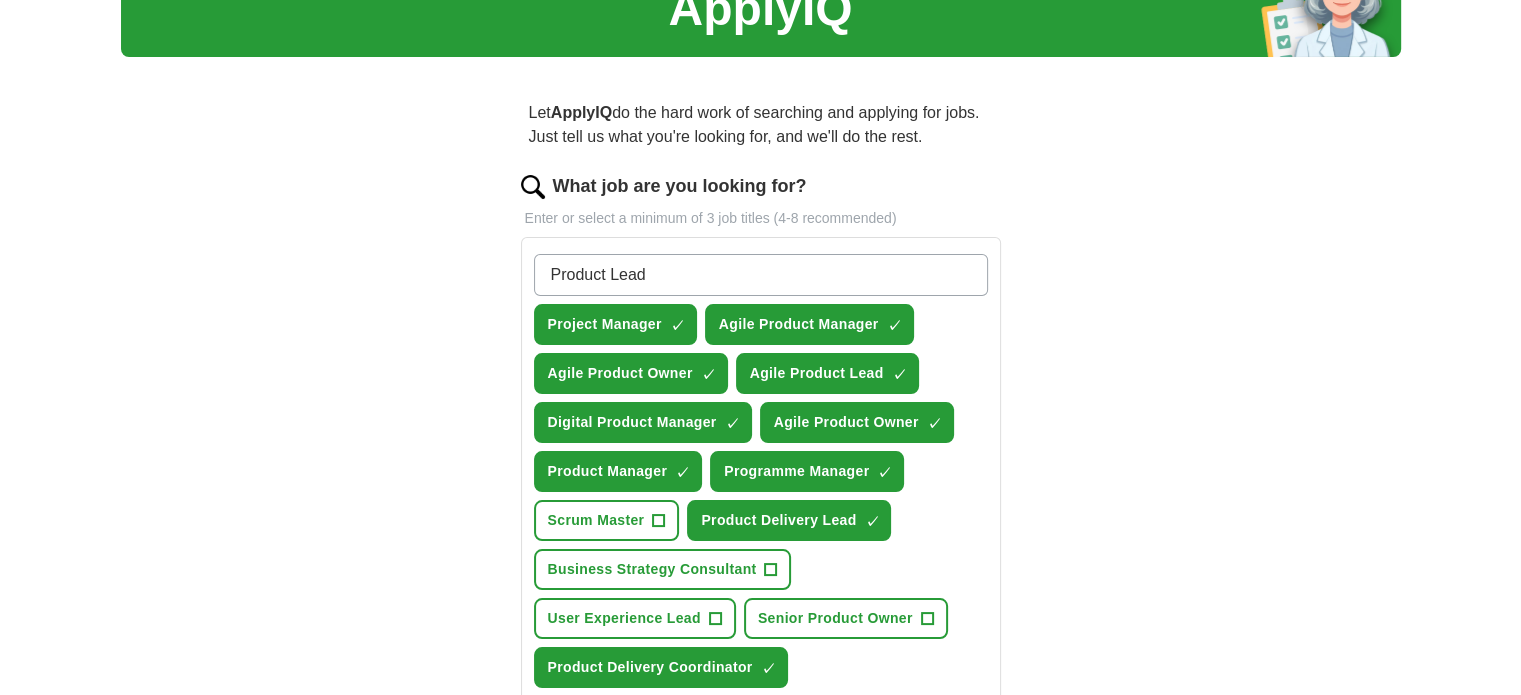 type 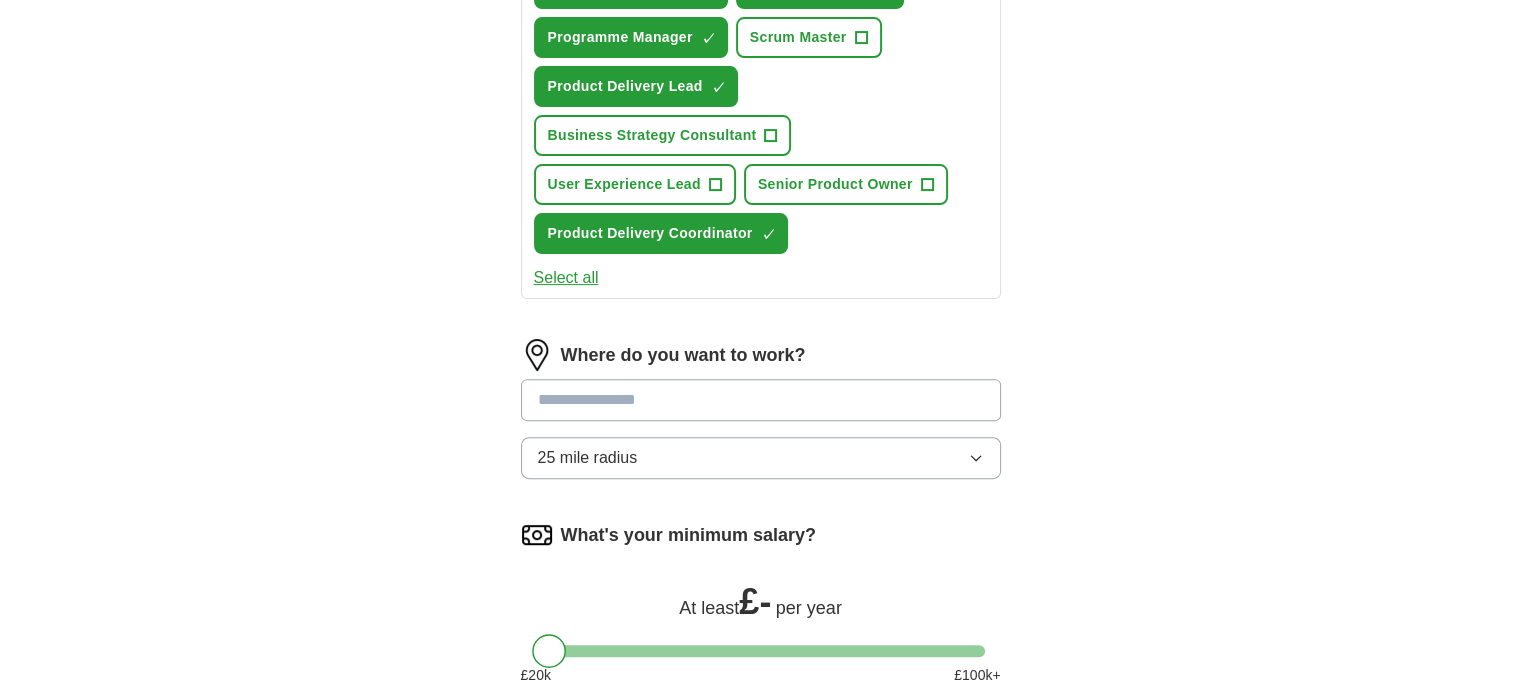 scroll, scrollTop: 584, scrollLeft: 0, axis: vertical 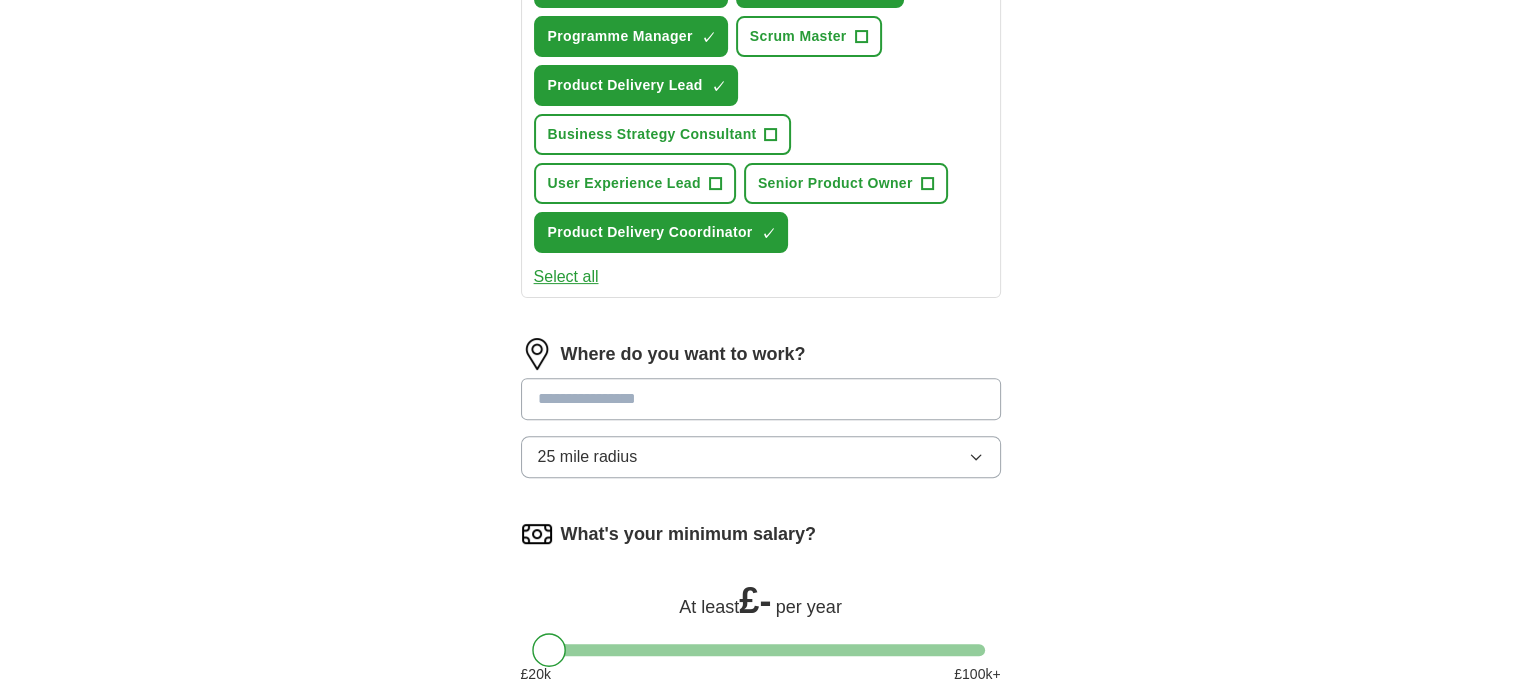 click at bounding box center (761, 399) 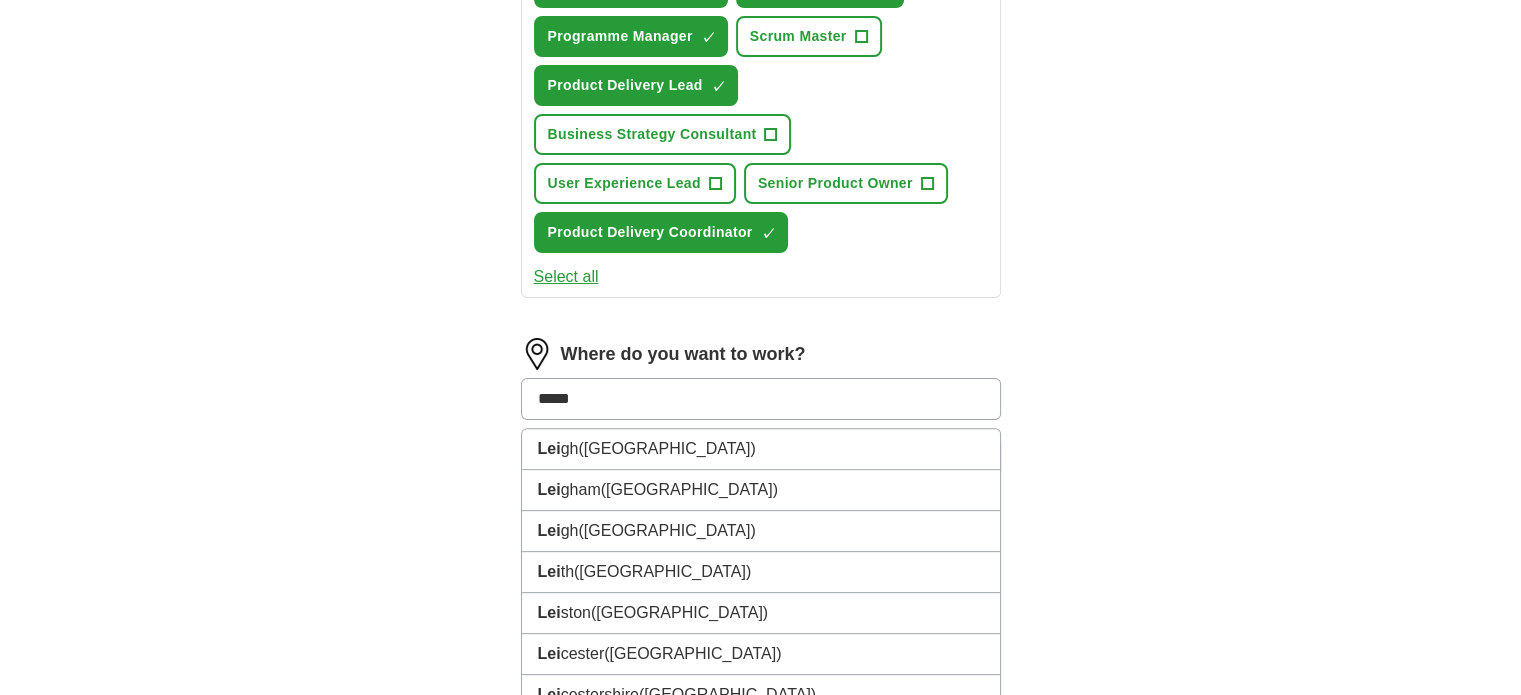 type on "******" 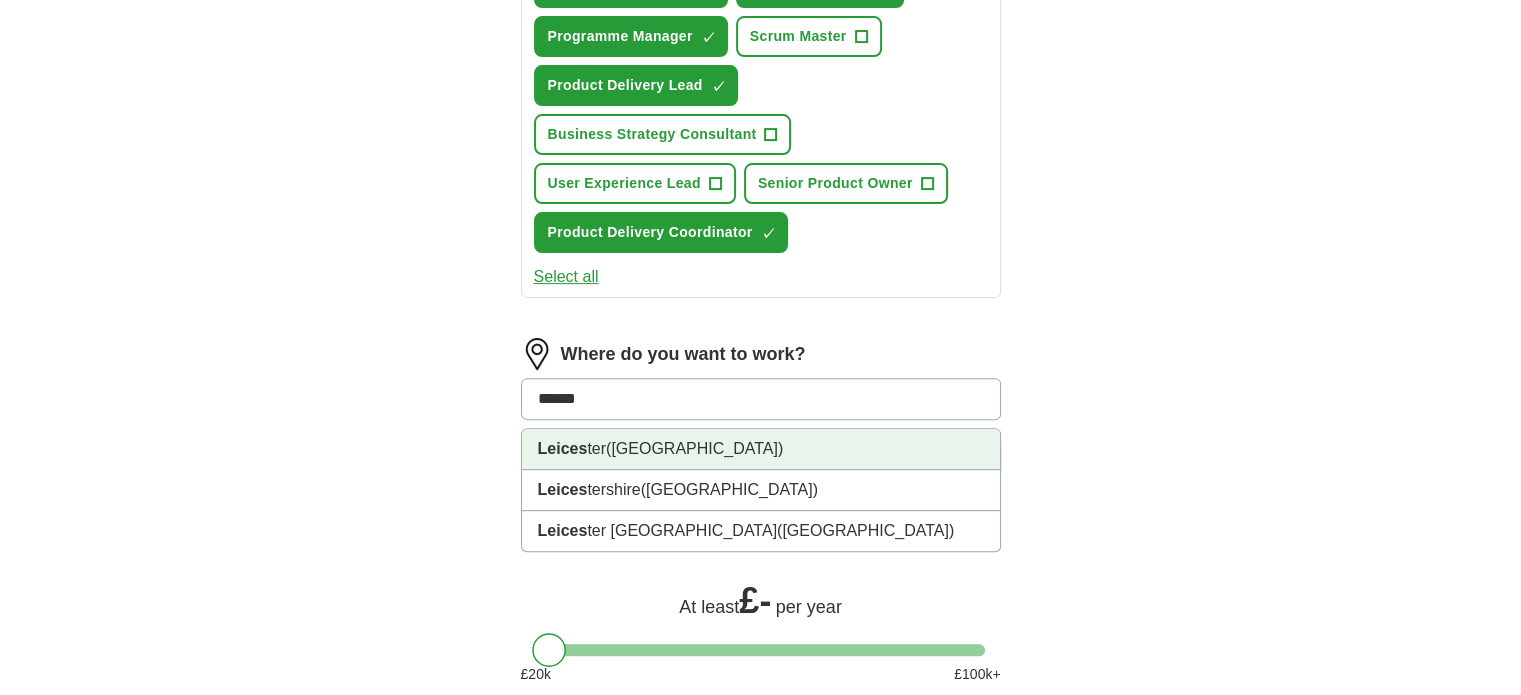 click on "Leices ter  ([GEOGRAPHIC_DATA])" at bounding box center [761, 449] 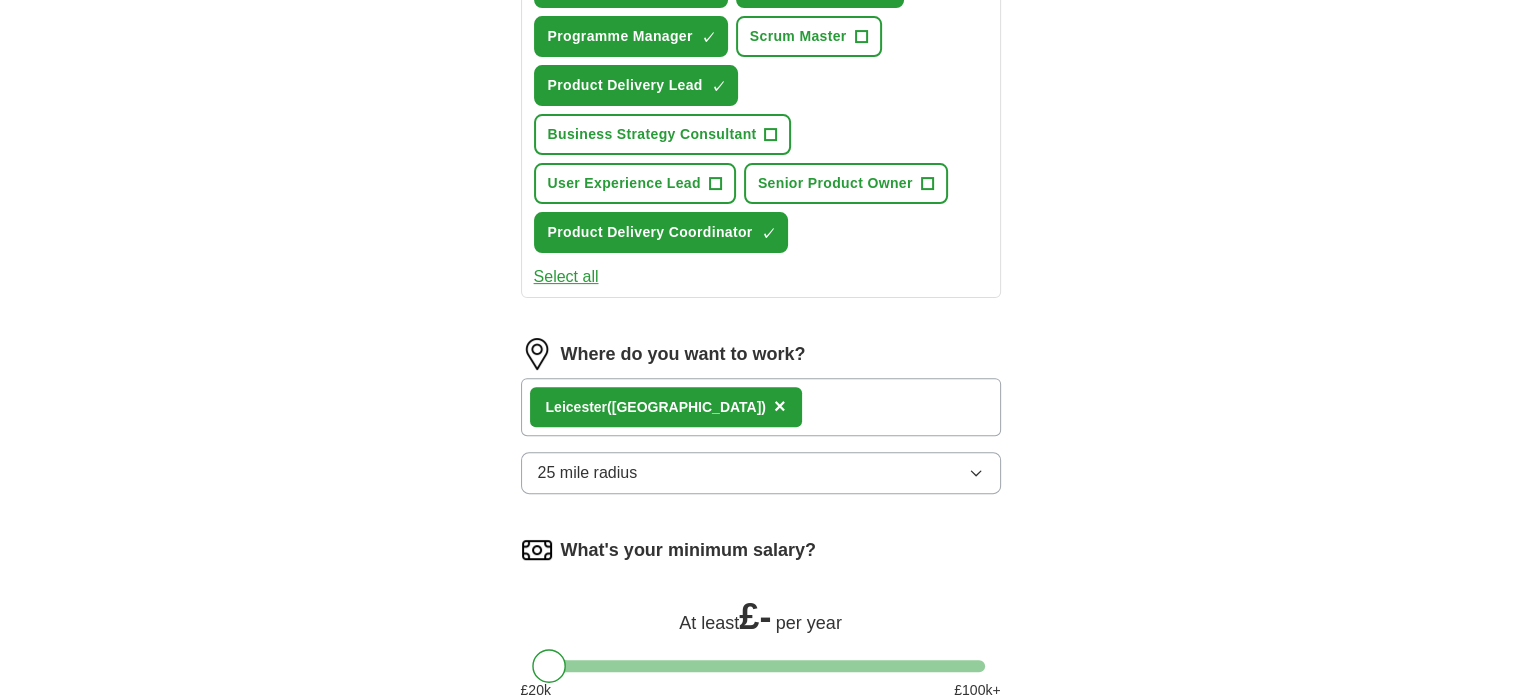 click on "Leices ter  ([GEOGRAPHIC_DATA]) ×" at bounding box center [761, 407] 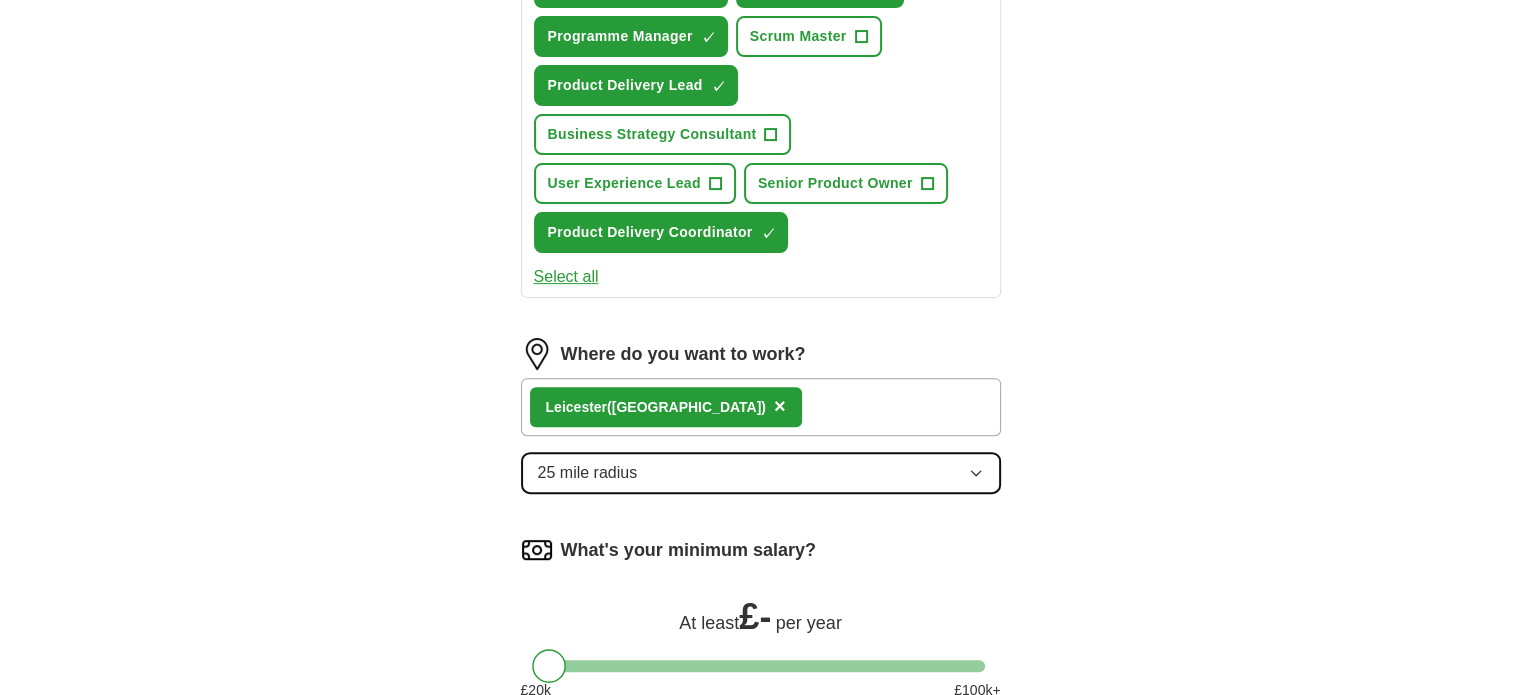 click on "25 mile radius" at bounding box center (761, 473) 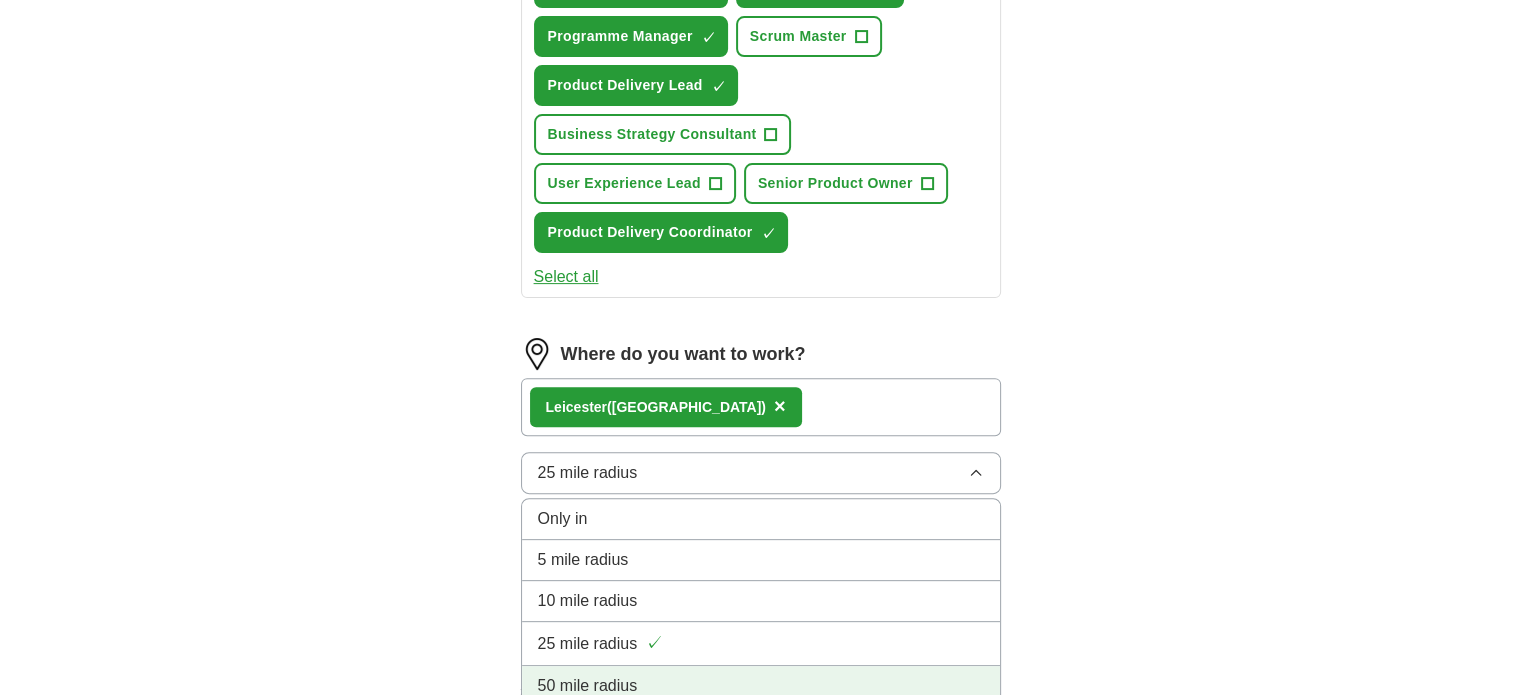 click on "50 mile radius" at bounding box center (588, 686) 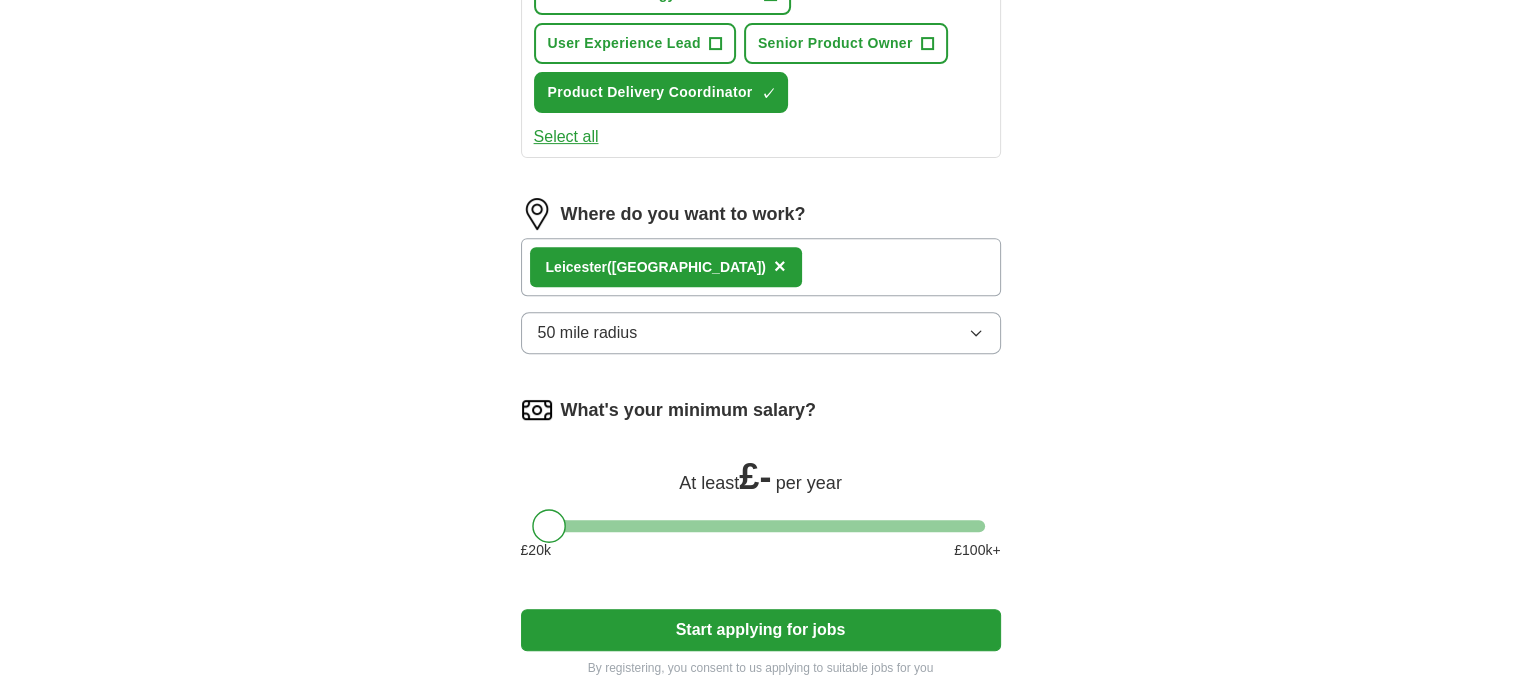 scroll, scrollTop: 724, scrollLeft: 0, axis: vertical 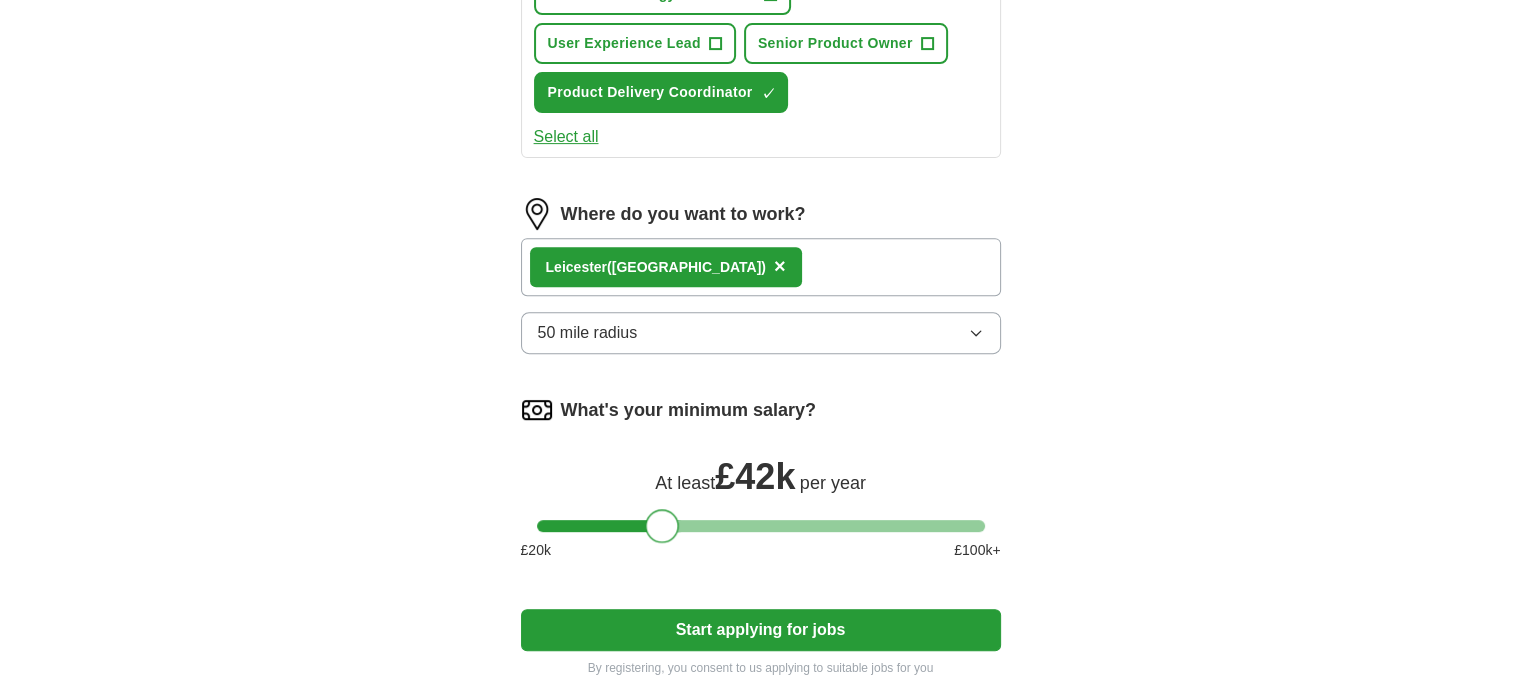 drag, startPoint x: 559, startPoint y: 504, endPoint x: 675, endPoint y: 500, distance: 116.06895 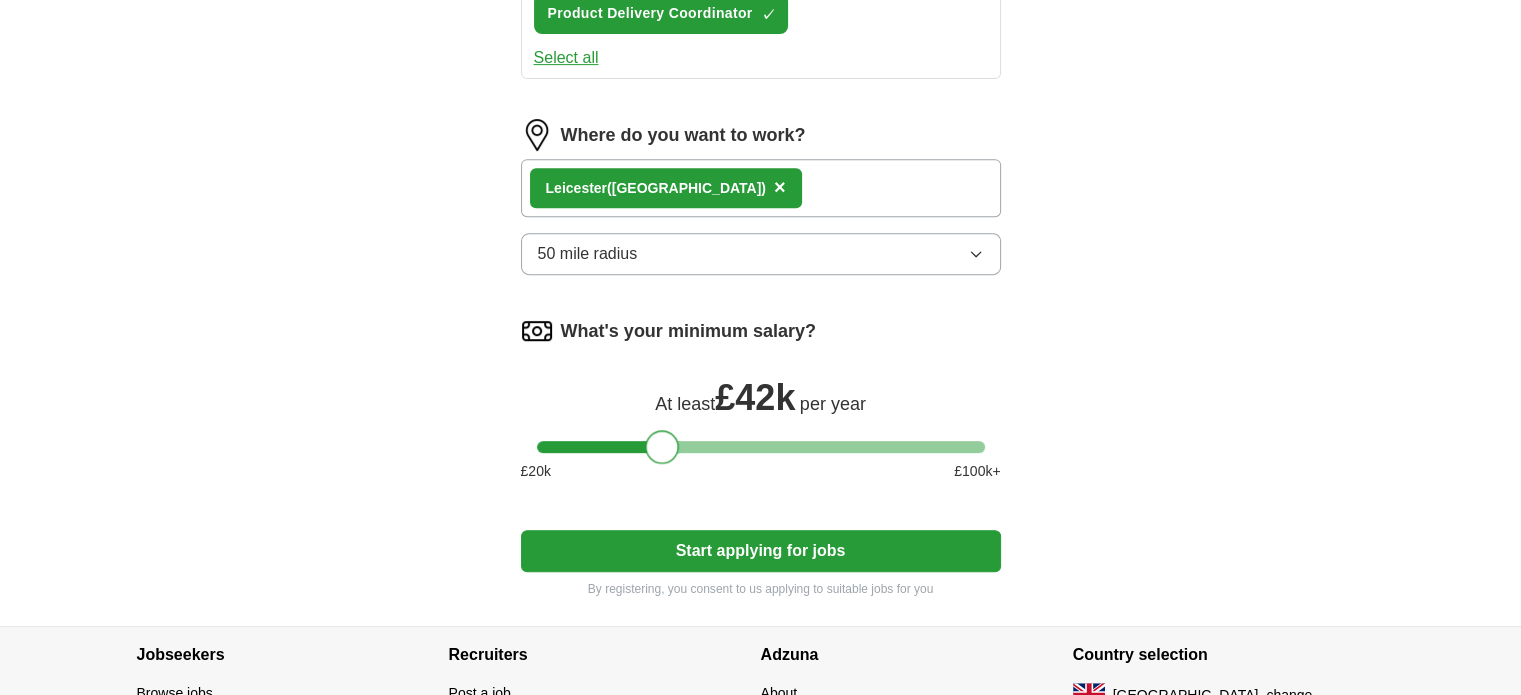 scroll, scrollTop: 926, scrollLeft: 0, axis: vertical 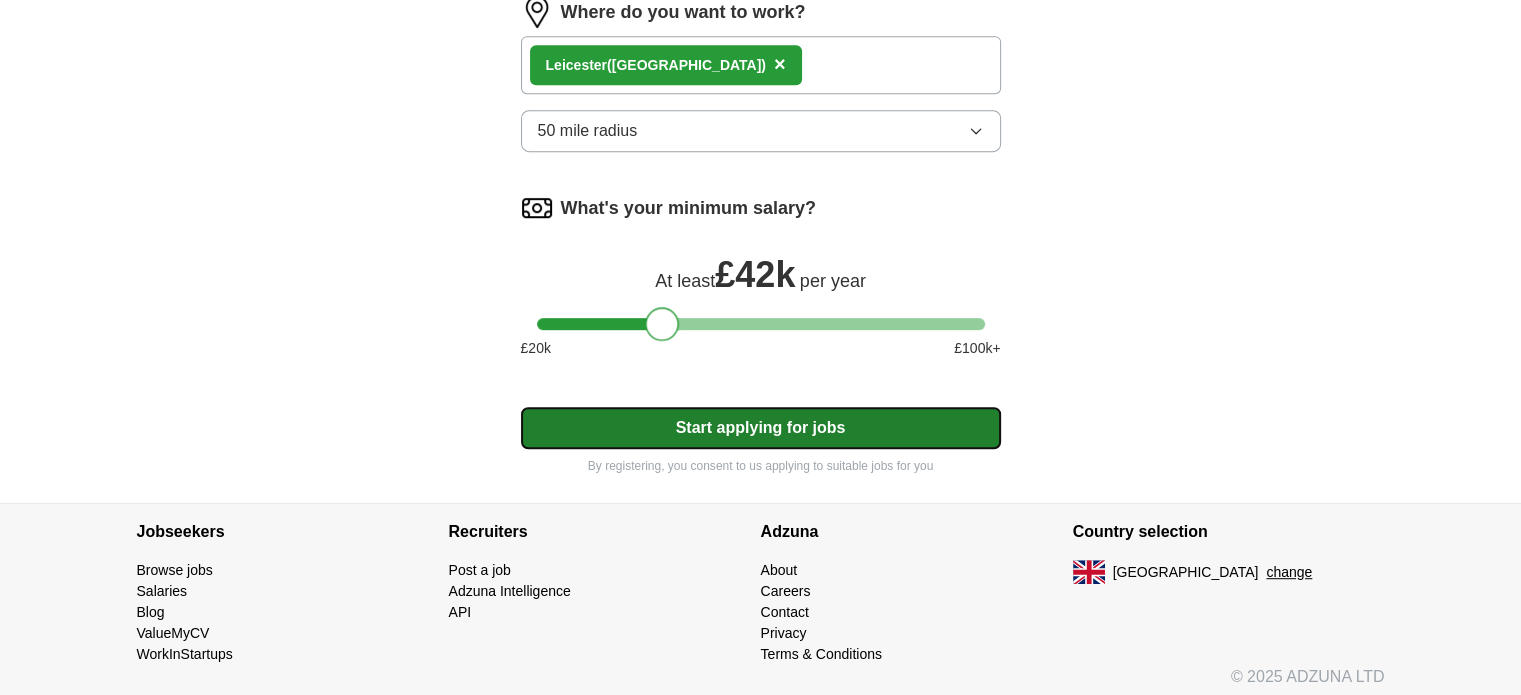 click on "Start applying for jobs" at bounding box center (761, 428) 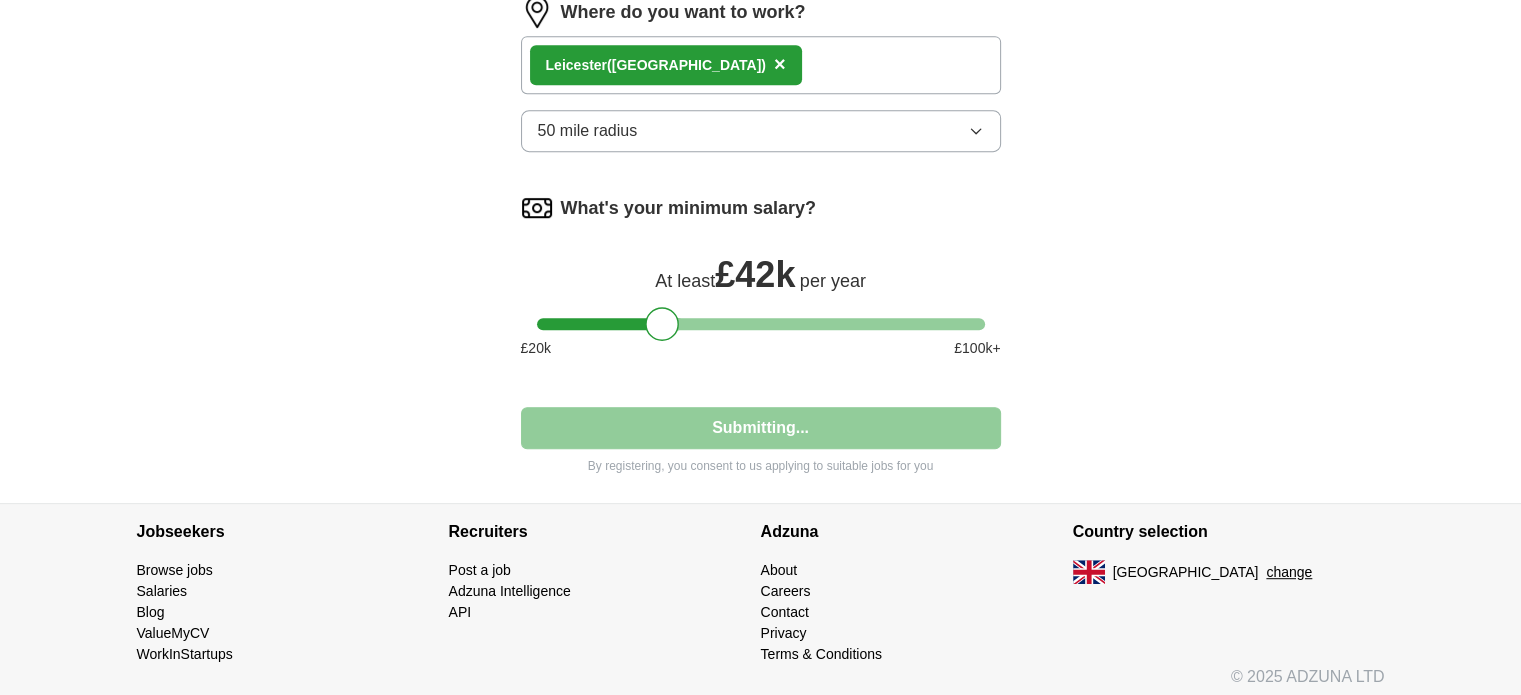 select on "**" 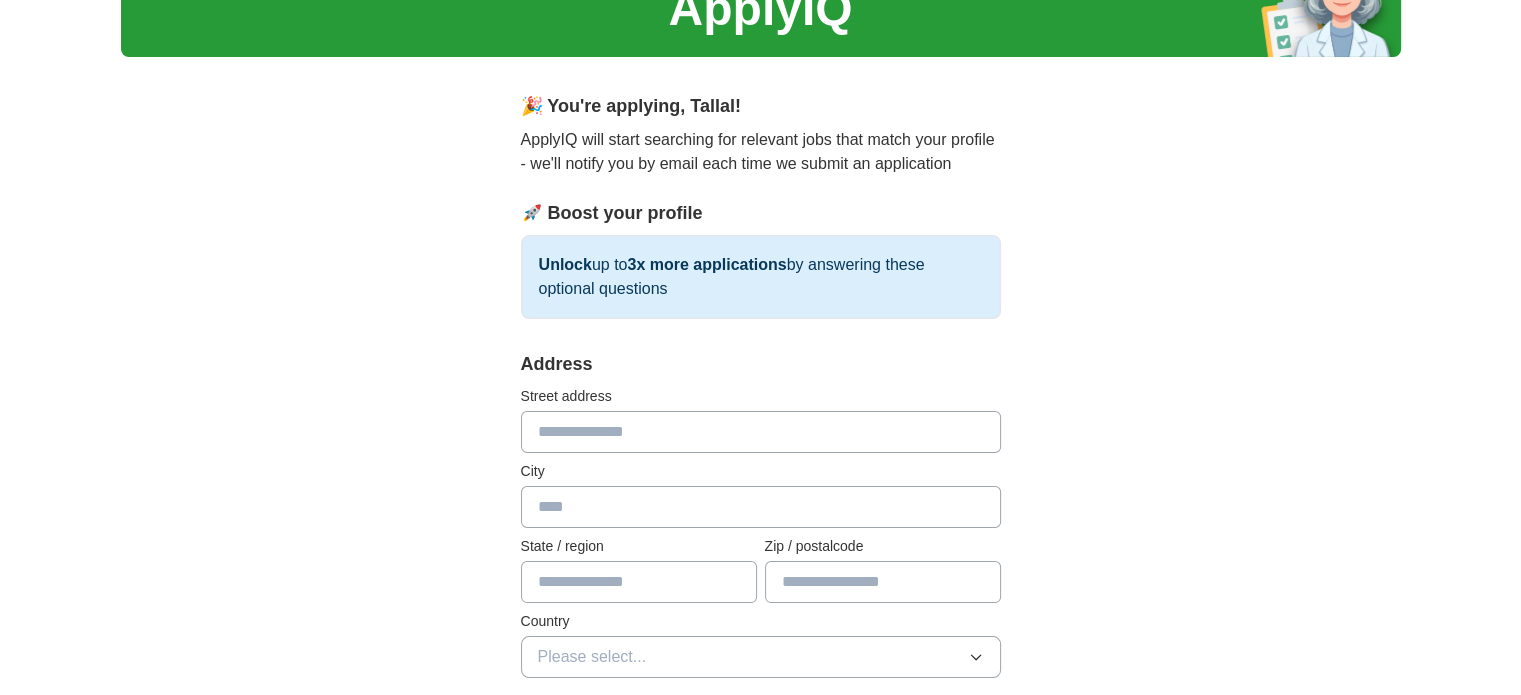 scroll, scrollTop: 99, scrollLeft: 0, axis: vertical 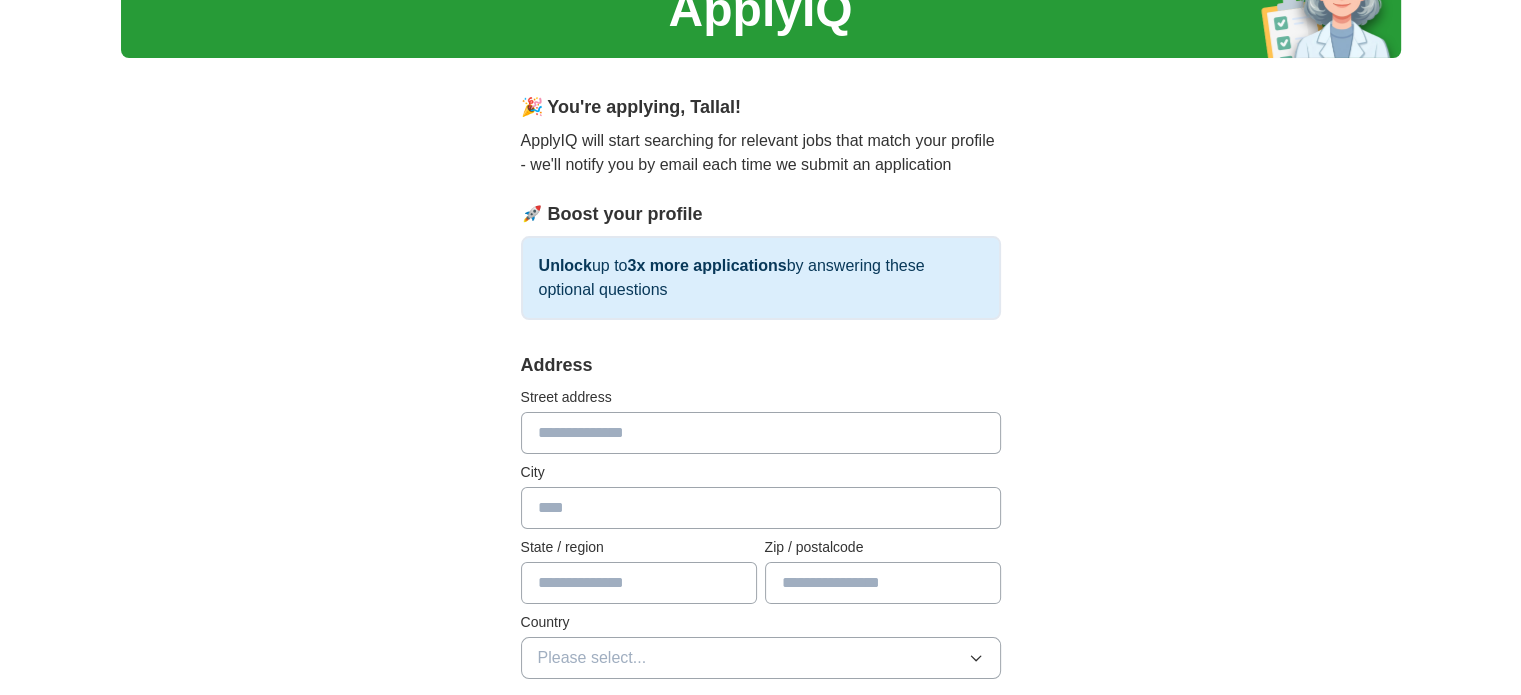 click at bounding box center [761, 433] 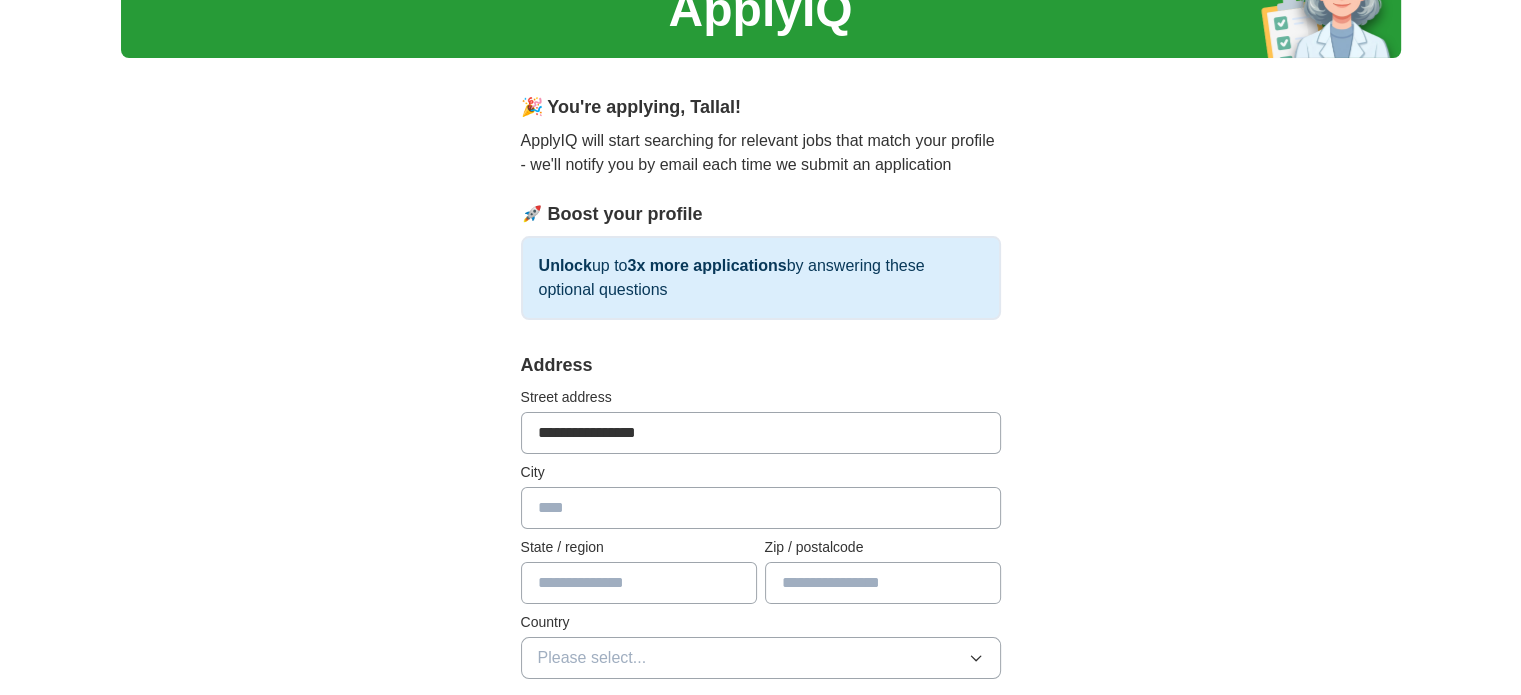 type on "*********" 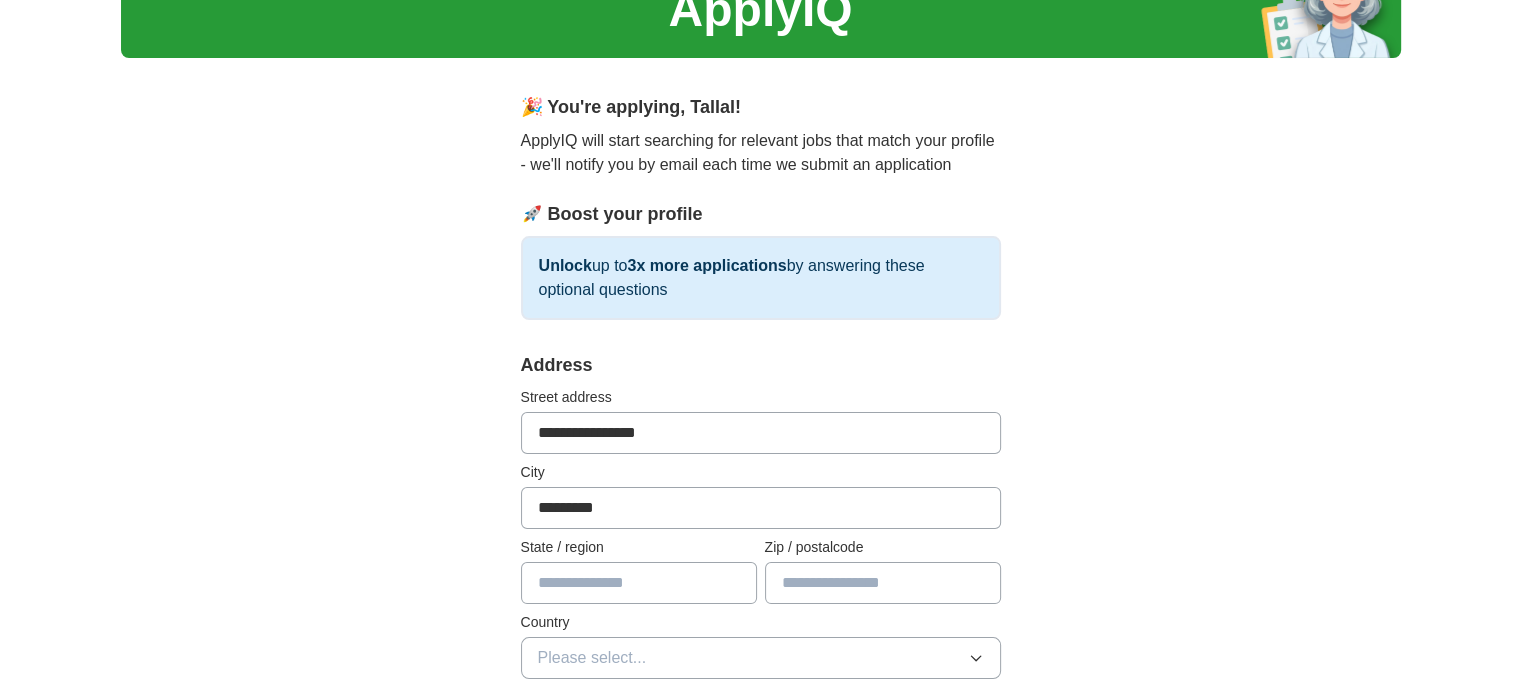 type on "**********" 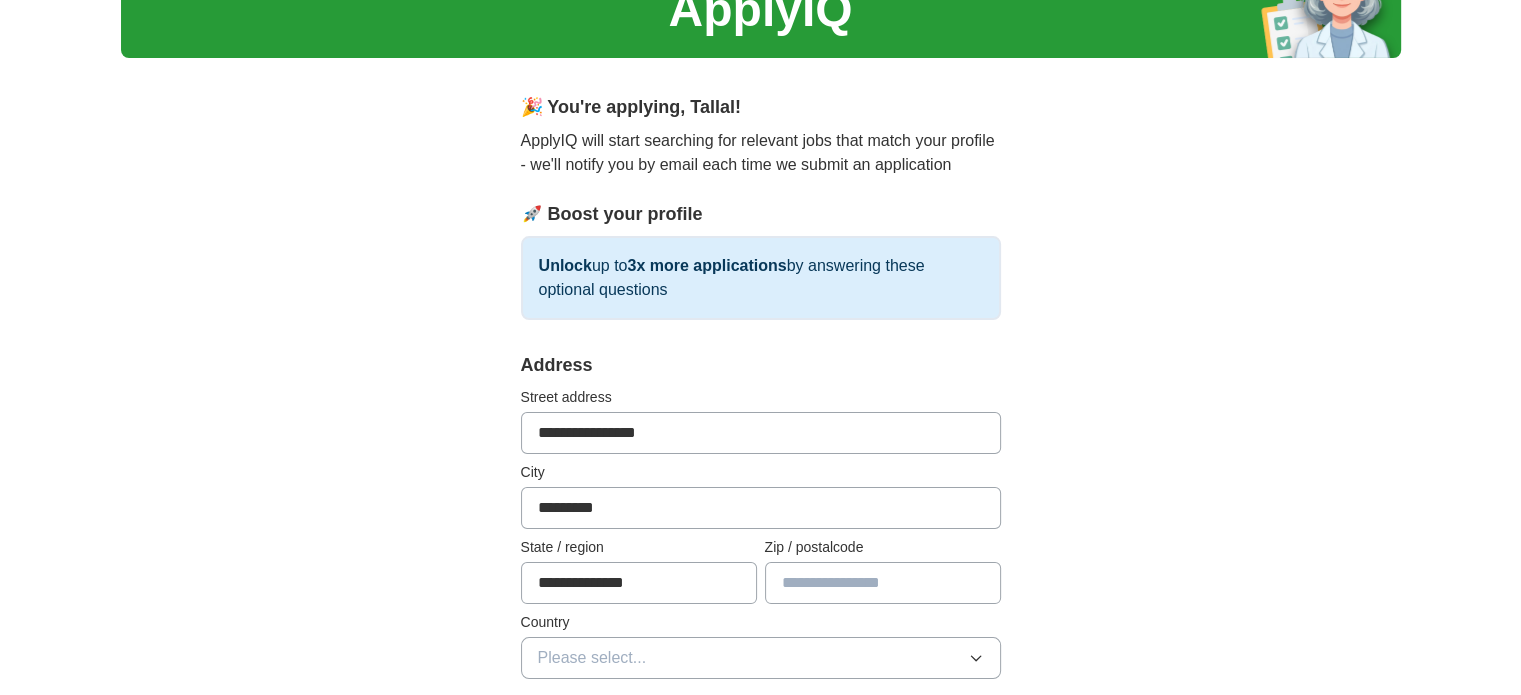 type on "*******" 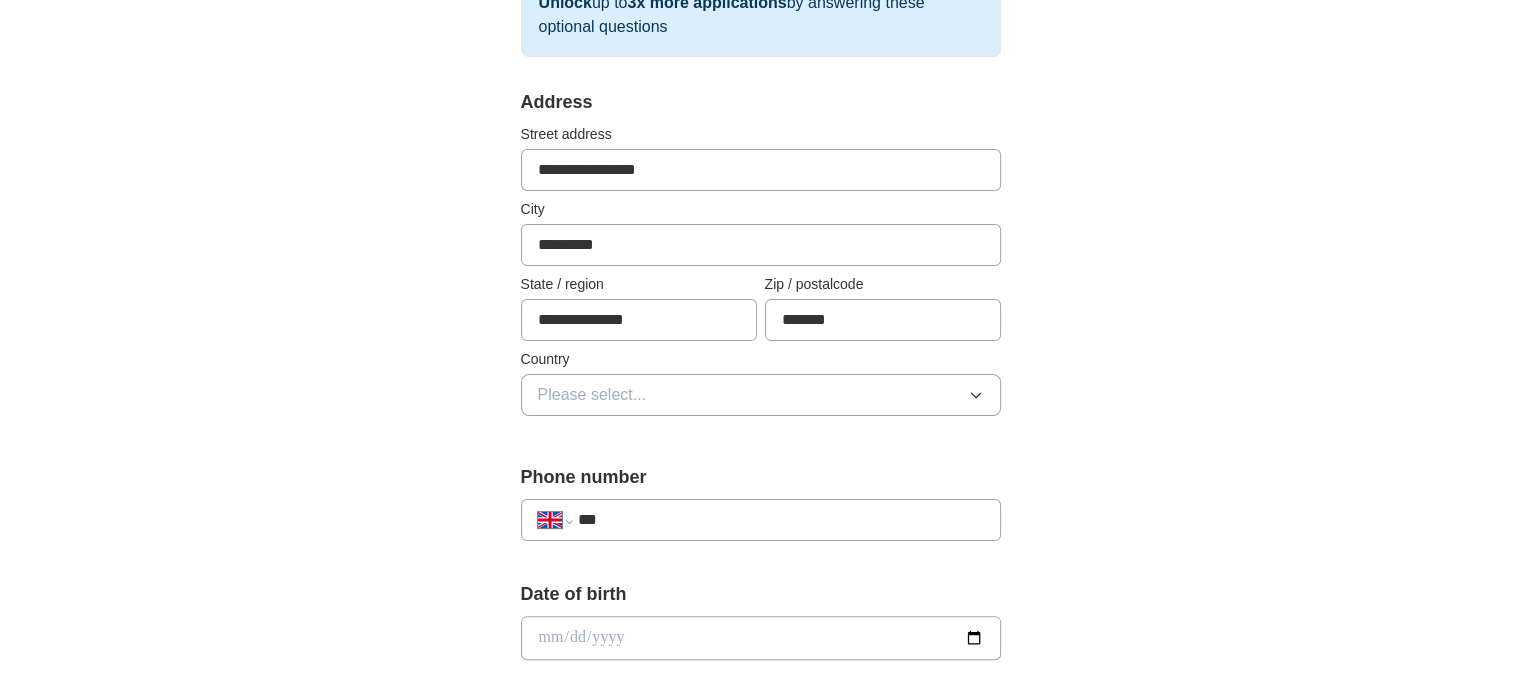 scroll, scrollTop: 366, scrollLeft: 0, axis: vertical 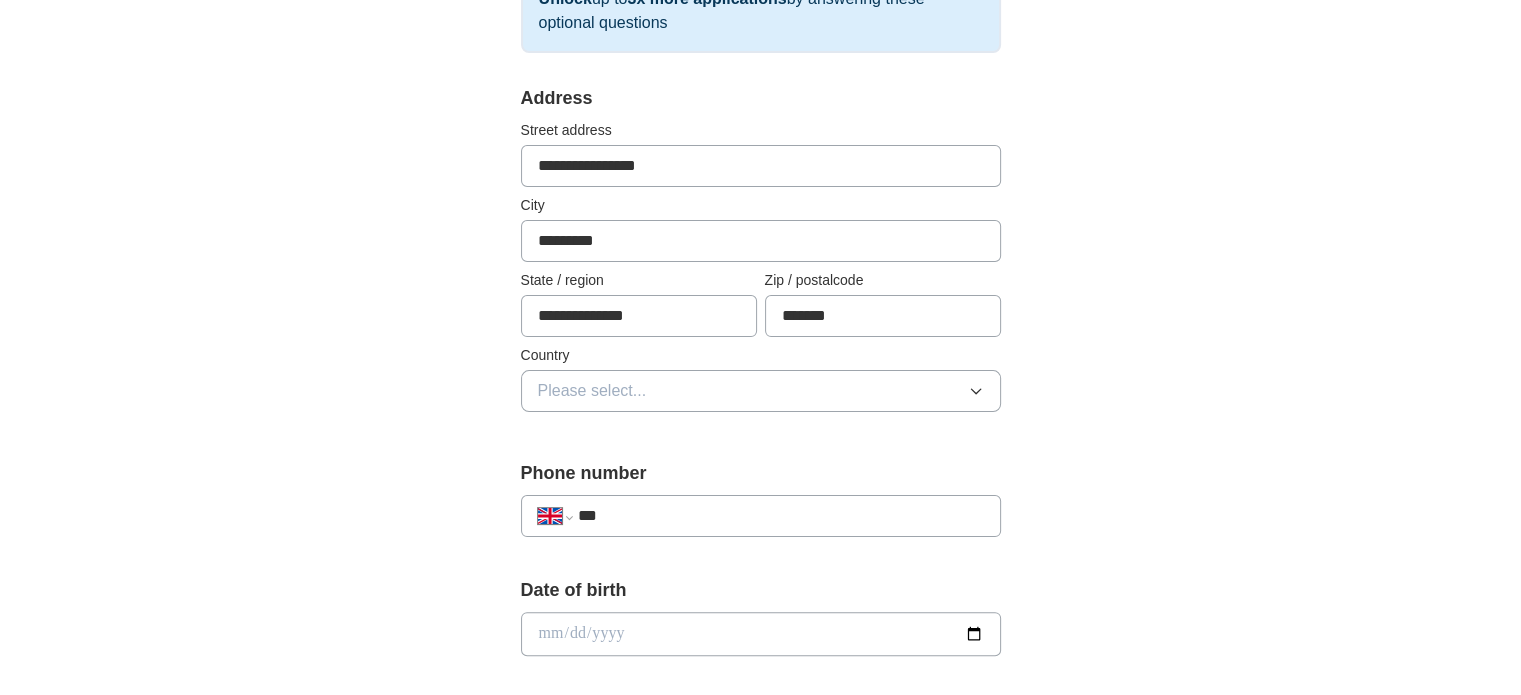 click on "***" at bounding box center (780, 516) 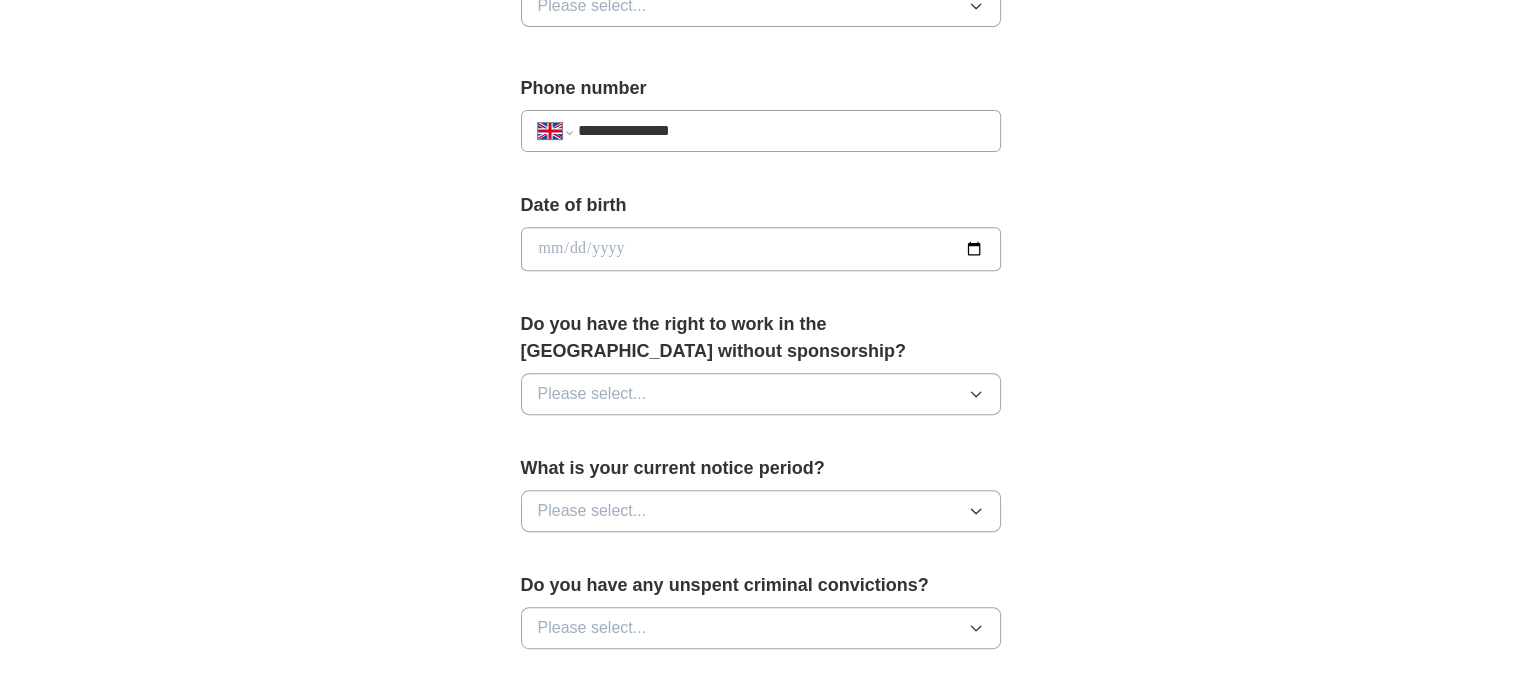 scroll, scrollTop: 759, scrollLeft: 0, axis: vertical 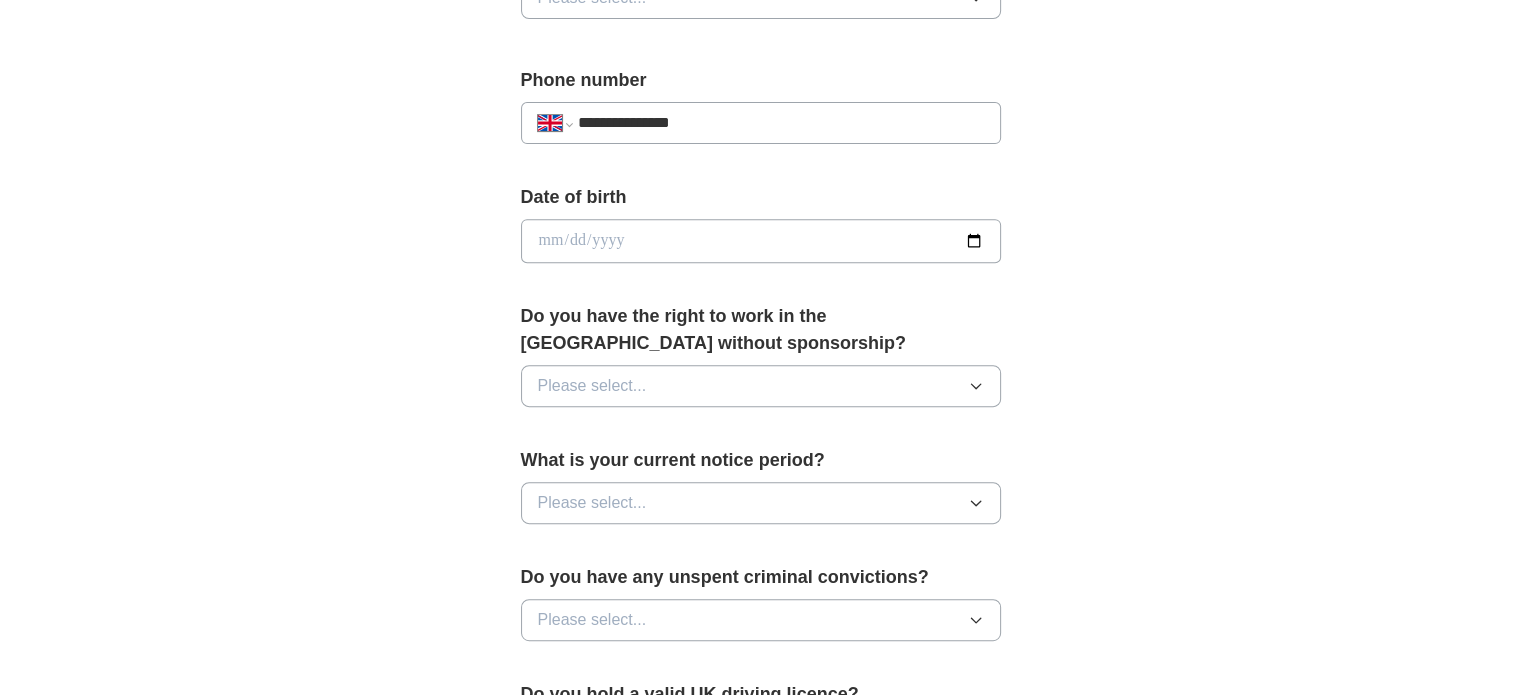 click at bounding box center [761, 241] 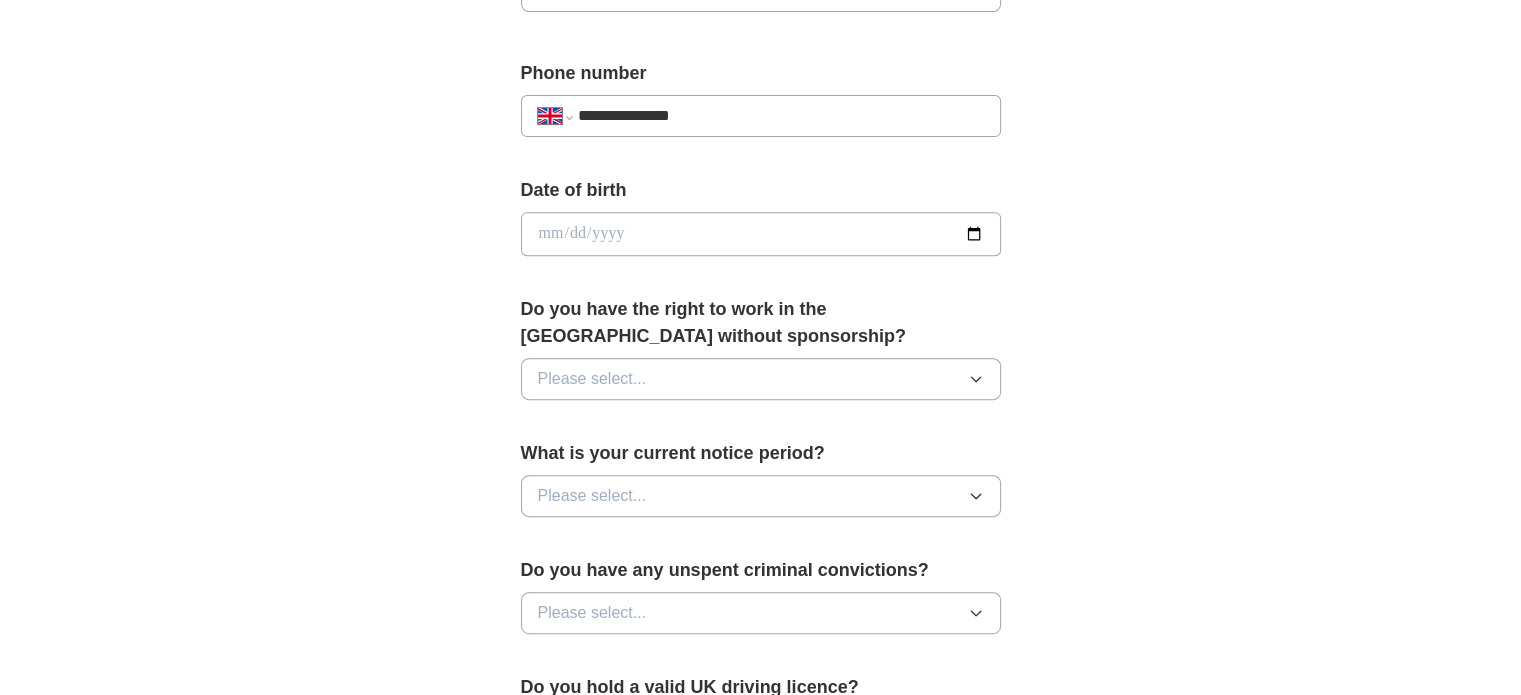 scroll, scrollTop: 767, scrollLeft: 0, axis: vertical 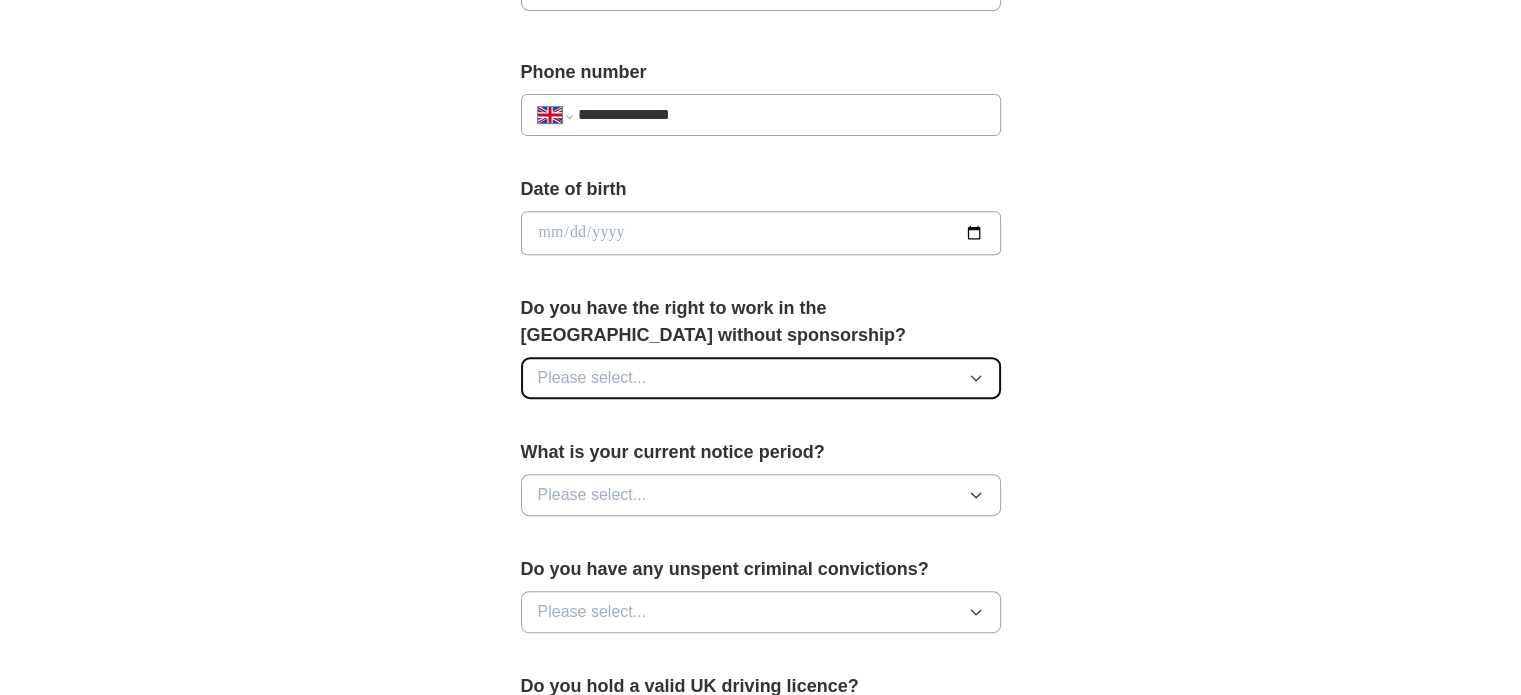 click on "Please select..." at bounding box center [761, 378] 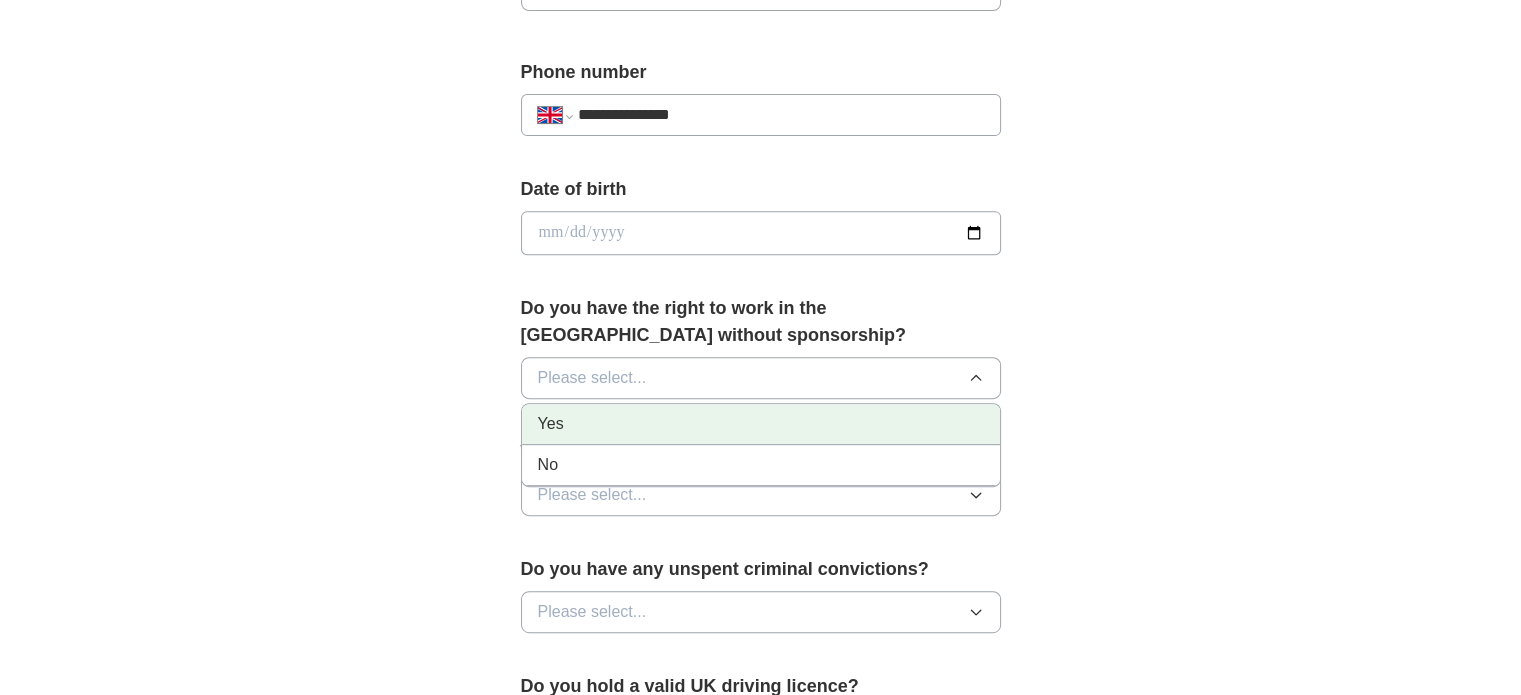 click on "Yes" at bounding box center [761, 424] 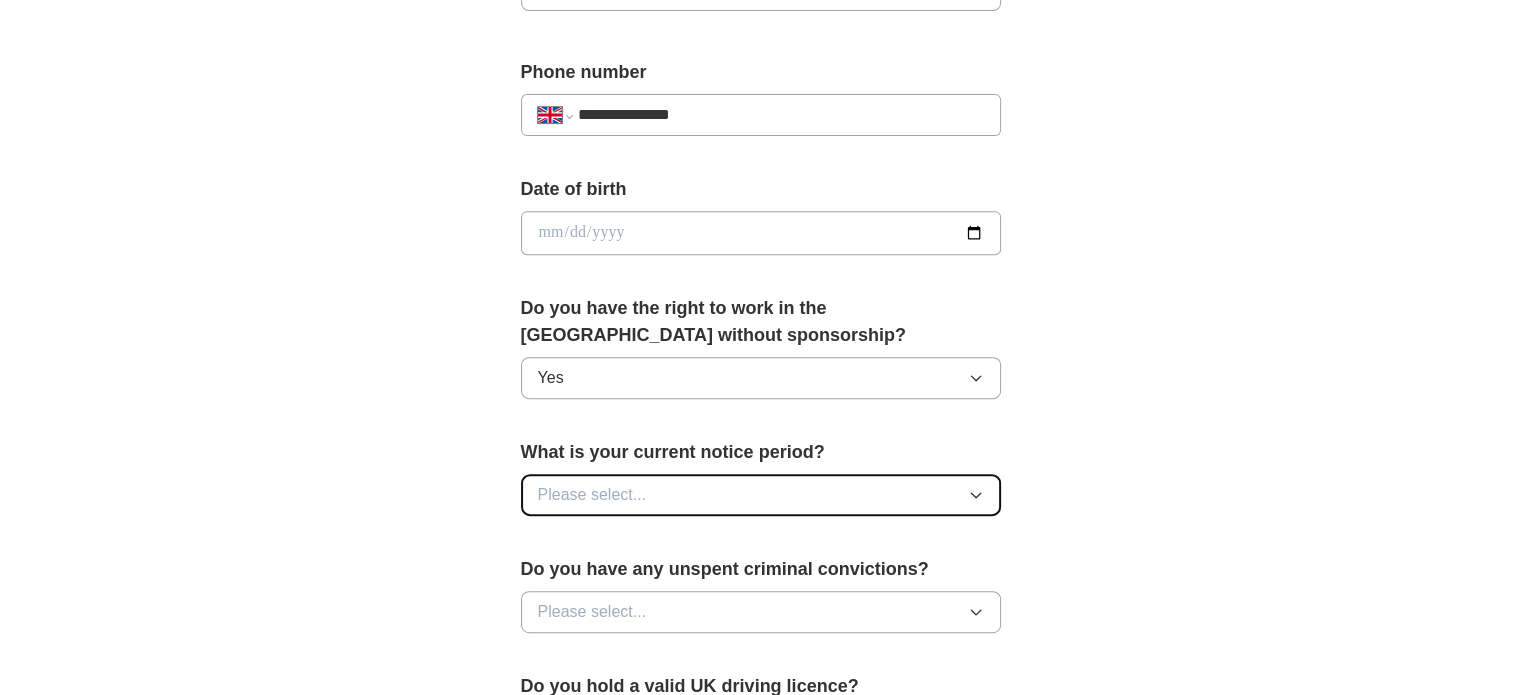 click on "Please select..." at bounding box center (592, 495) 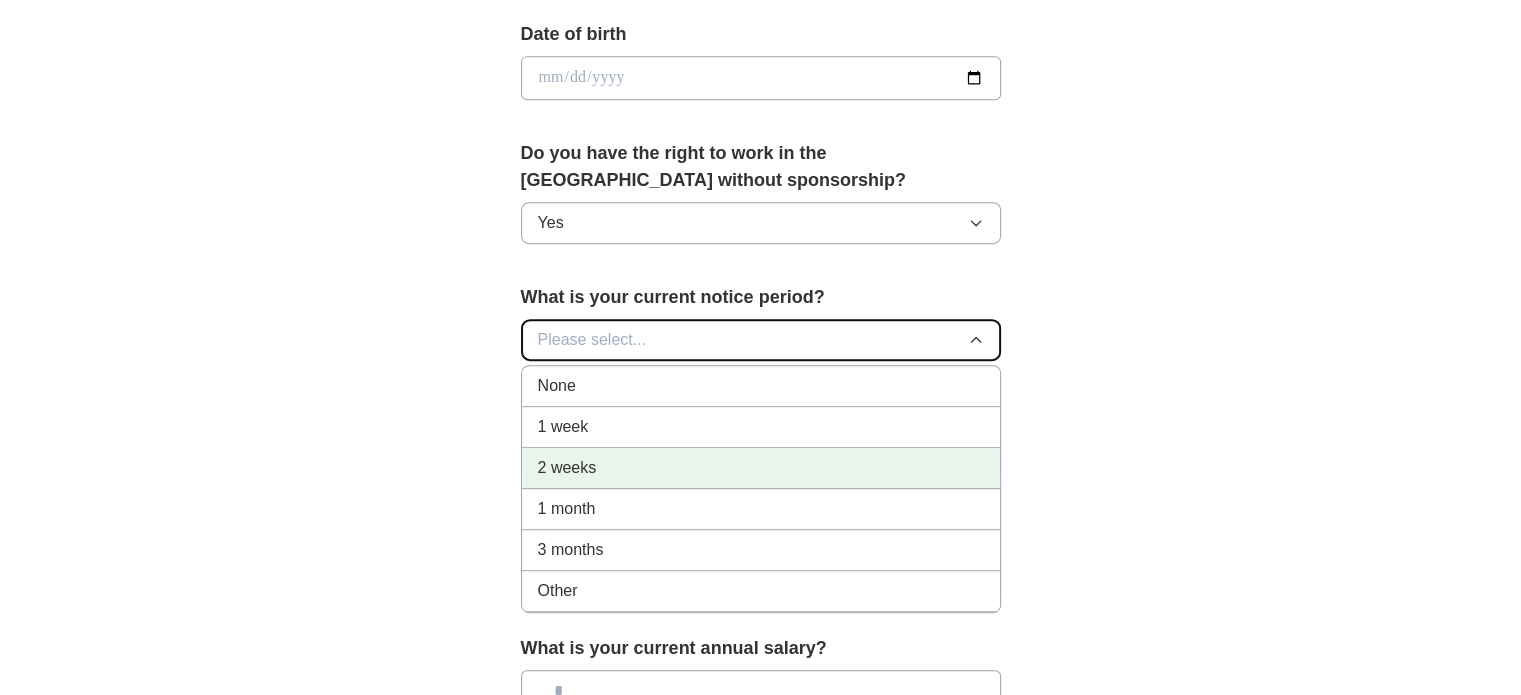 scroll, scrollTop: 924, scrollLeft: 0, axis: vertical 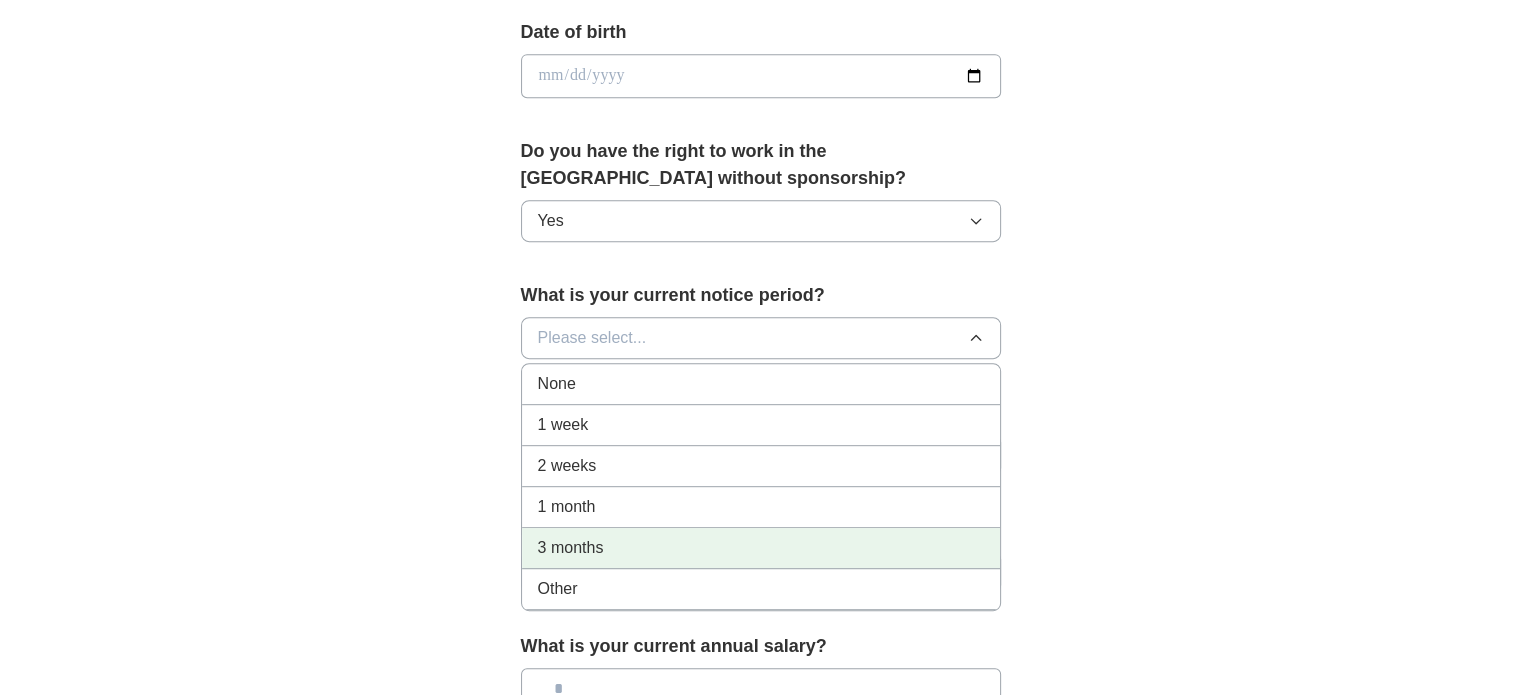 click on "3 months" at bounding box center [761, 548] 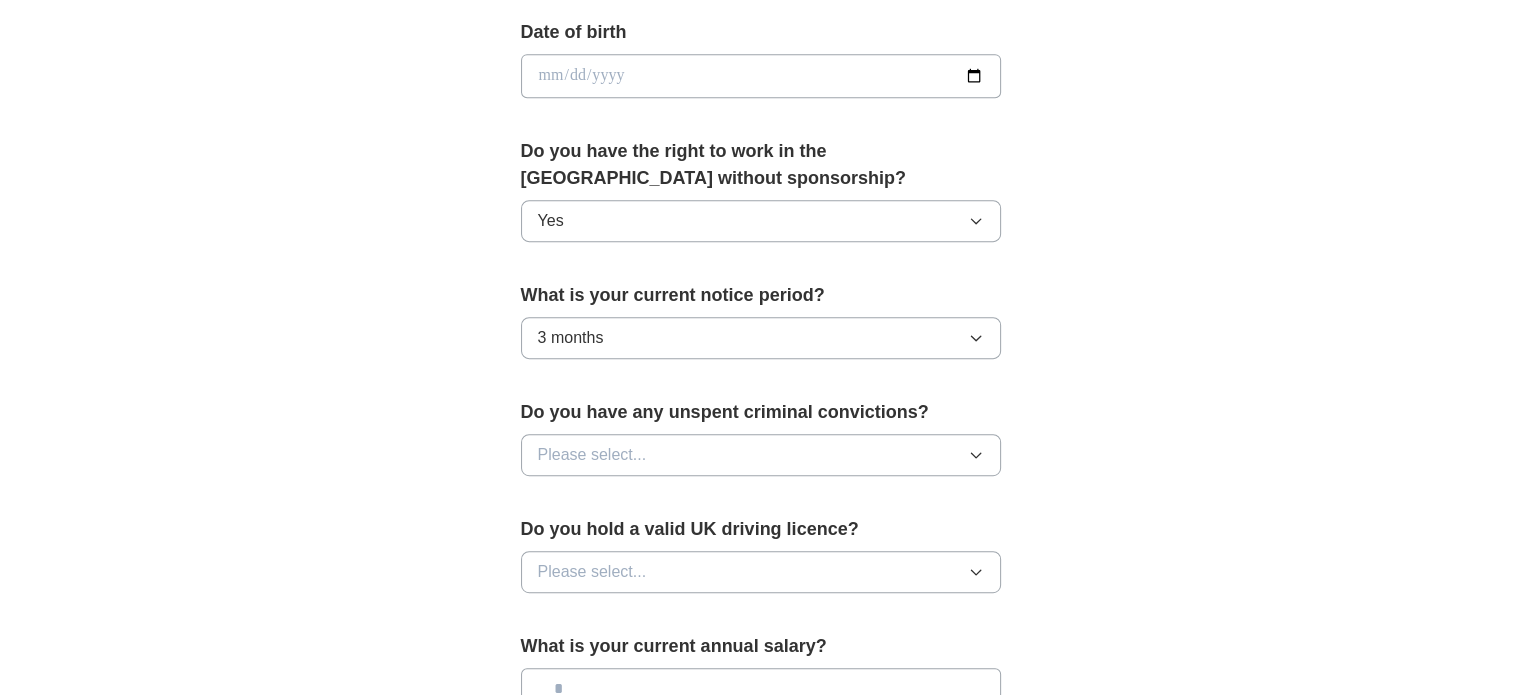 scroll, scrollTop: 998, scrollLeft: 0, axis: vertical 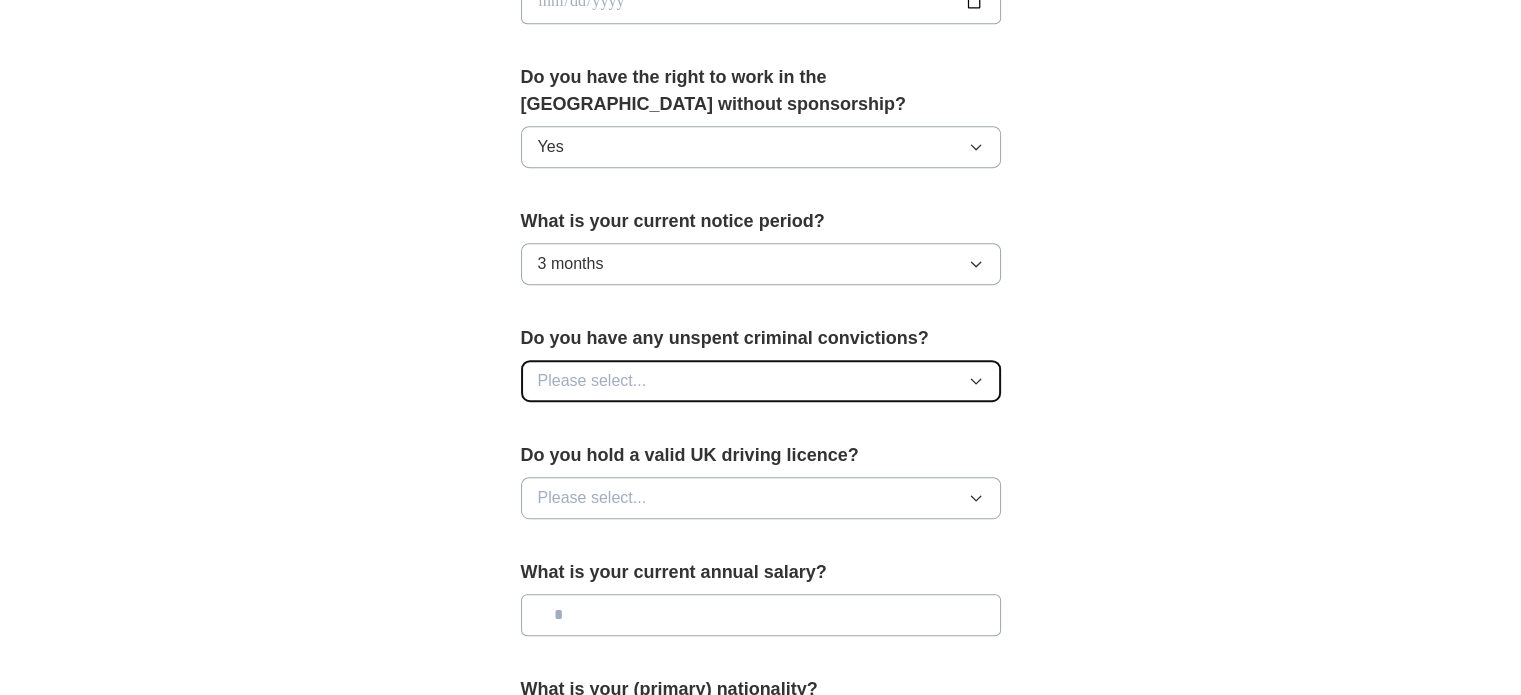 click on "Please select..." at bounding box center (761, 381) 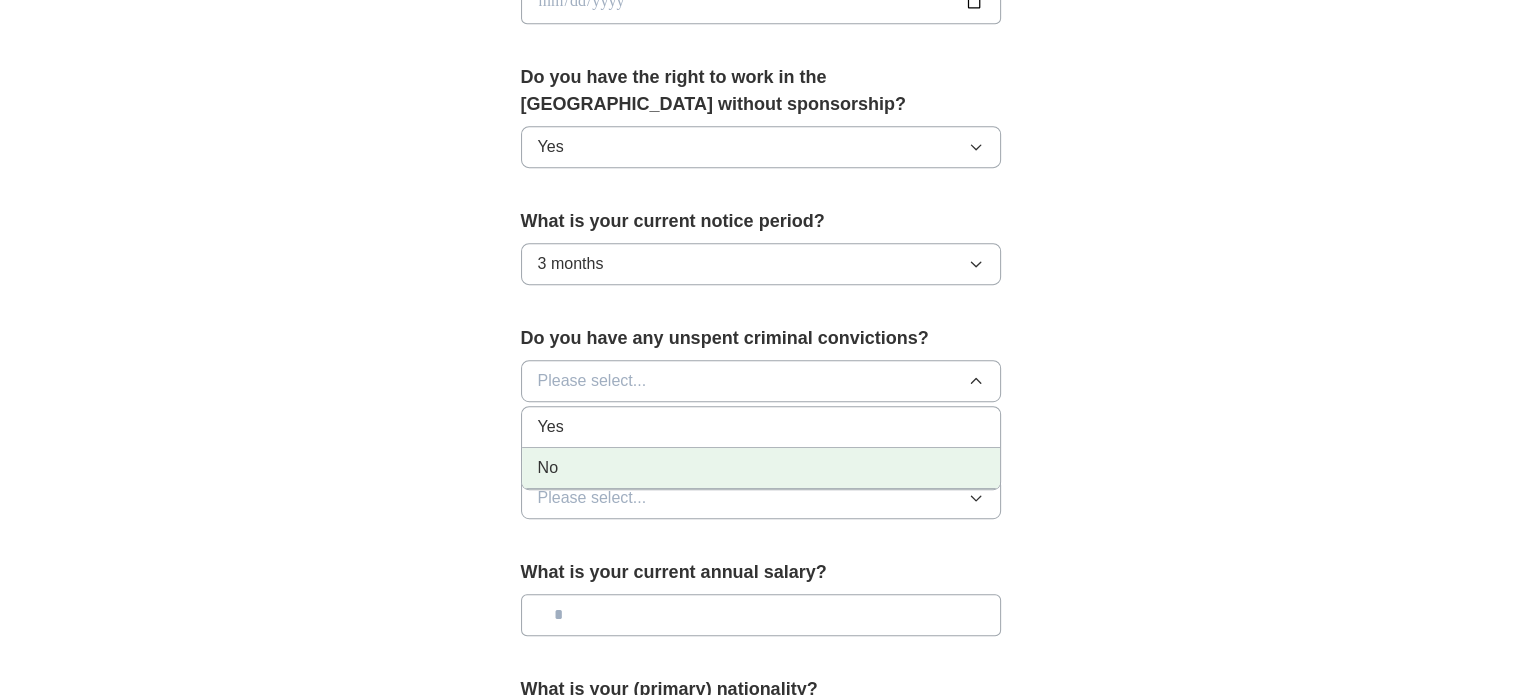 click on "No" at bounding box center [761, 468] 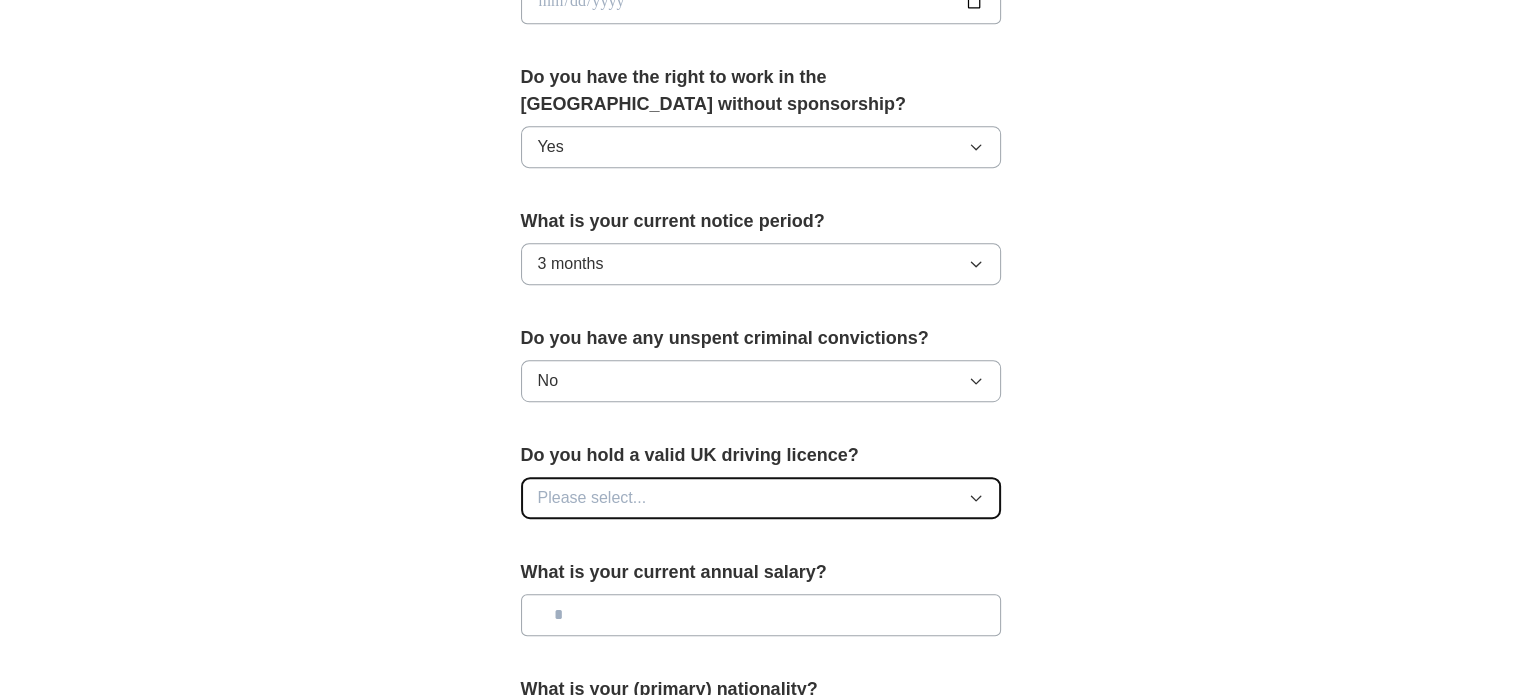 click on "Please select..." at bounding box center [592, 498] 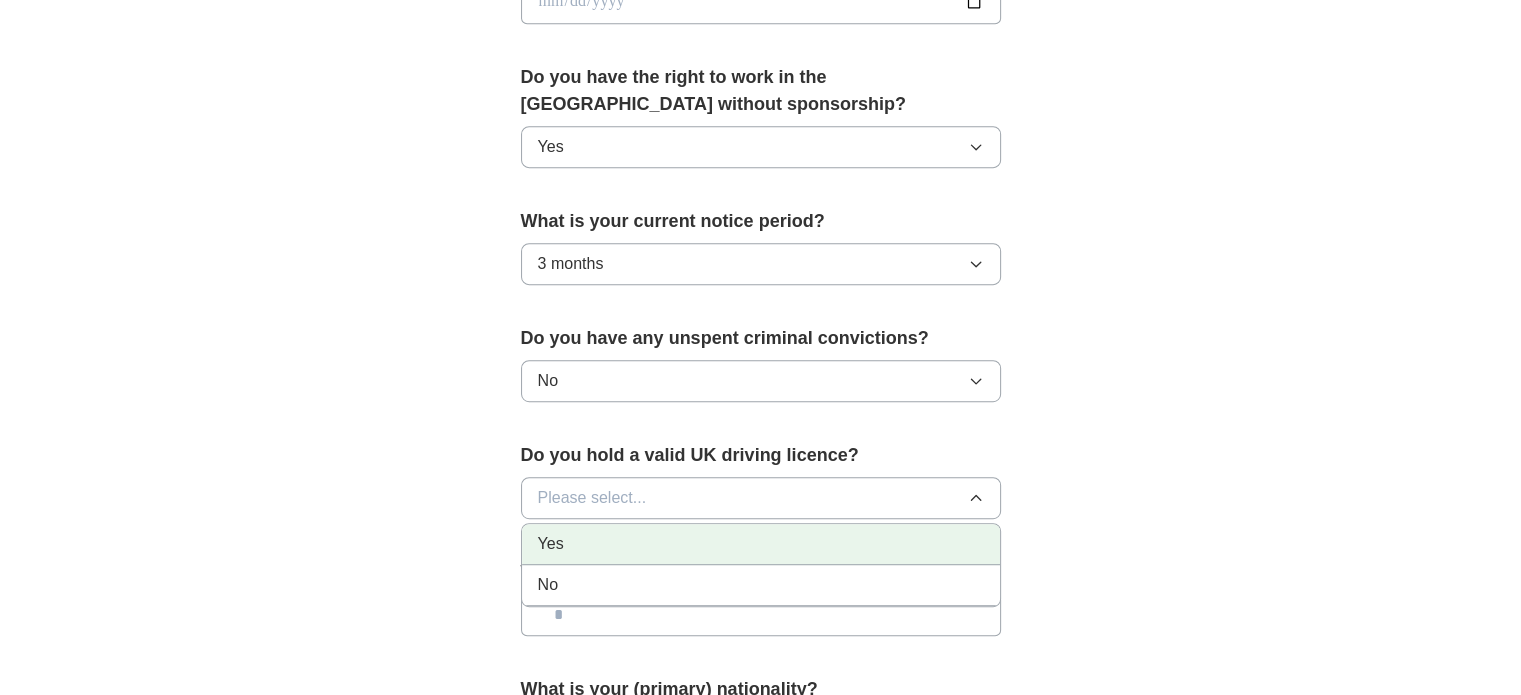click on "Yes" at bounding box center (761, 544) 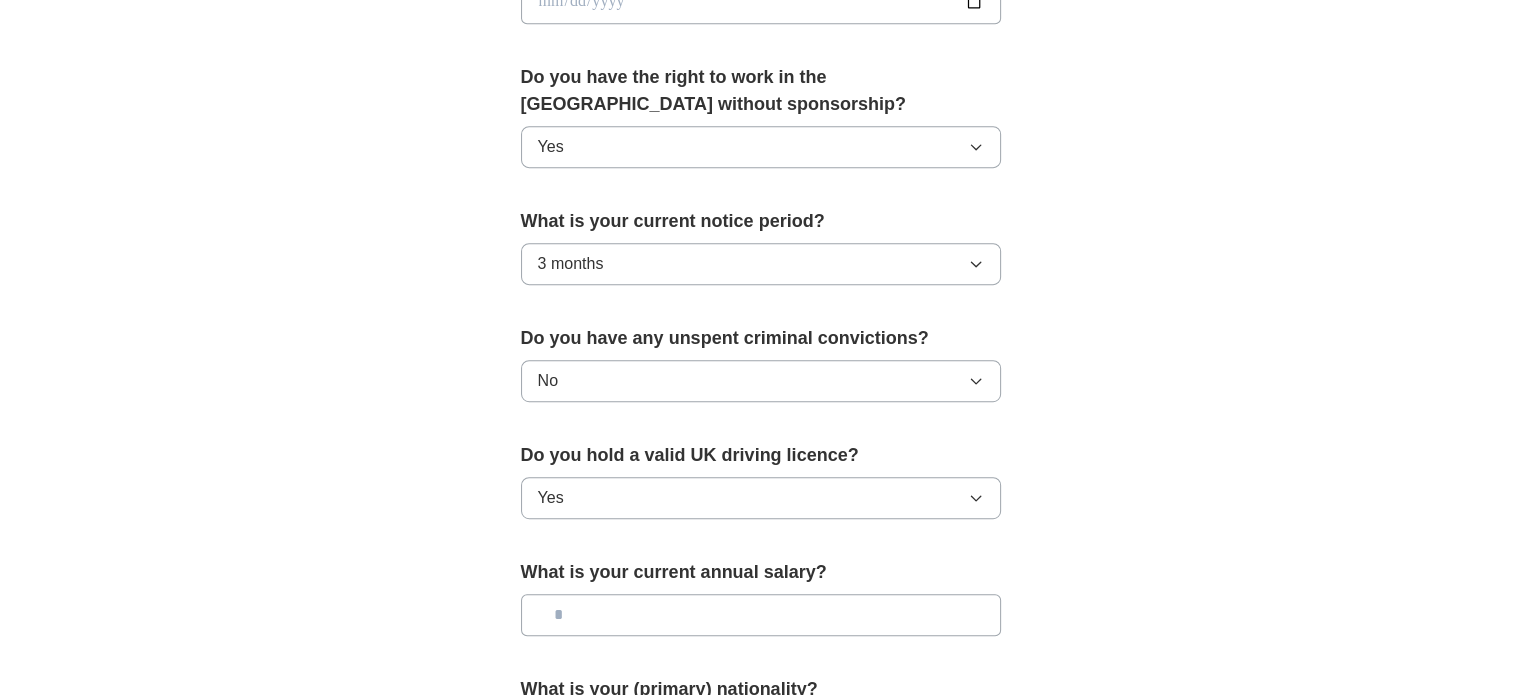 scroll, scrollTop: 1095, scrollLeft: 0, axis: vertical 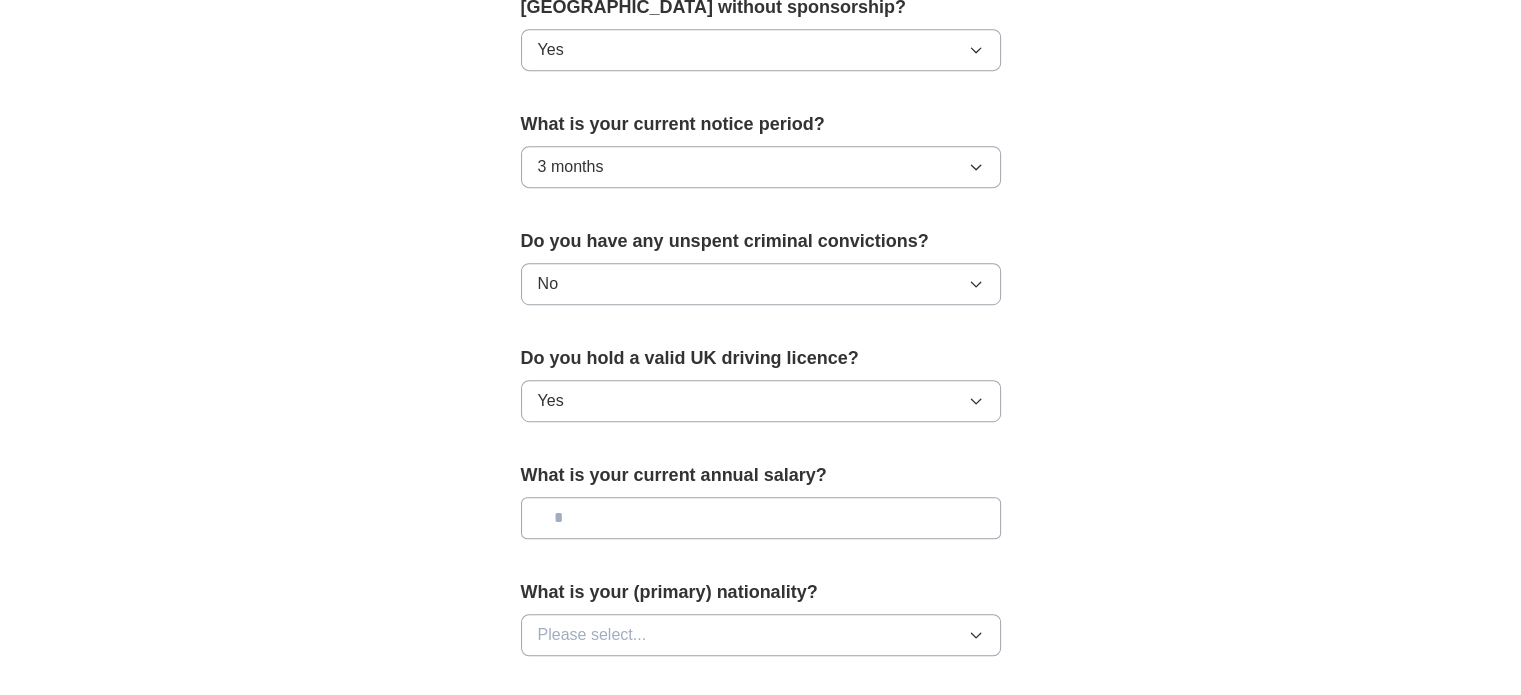 click at bounding box center (761, 518) 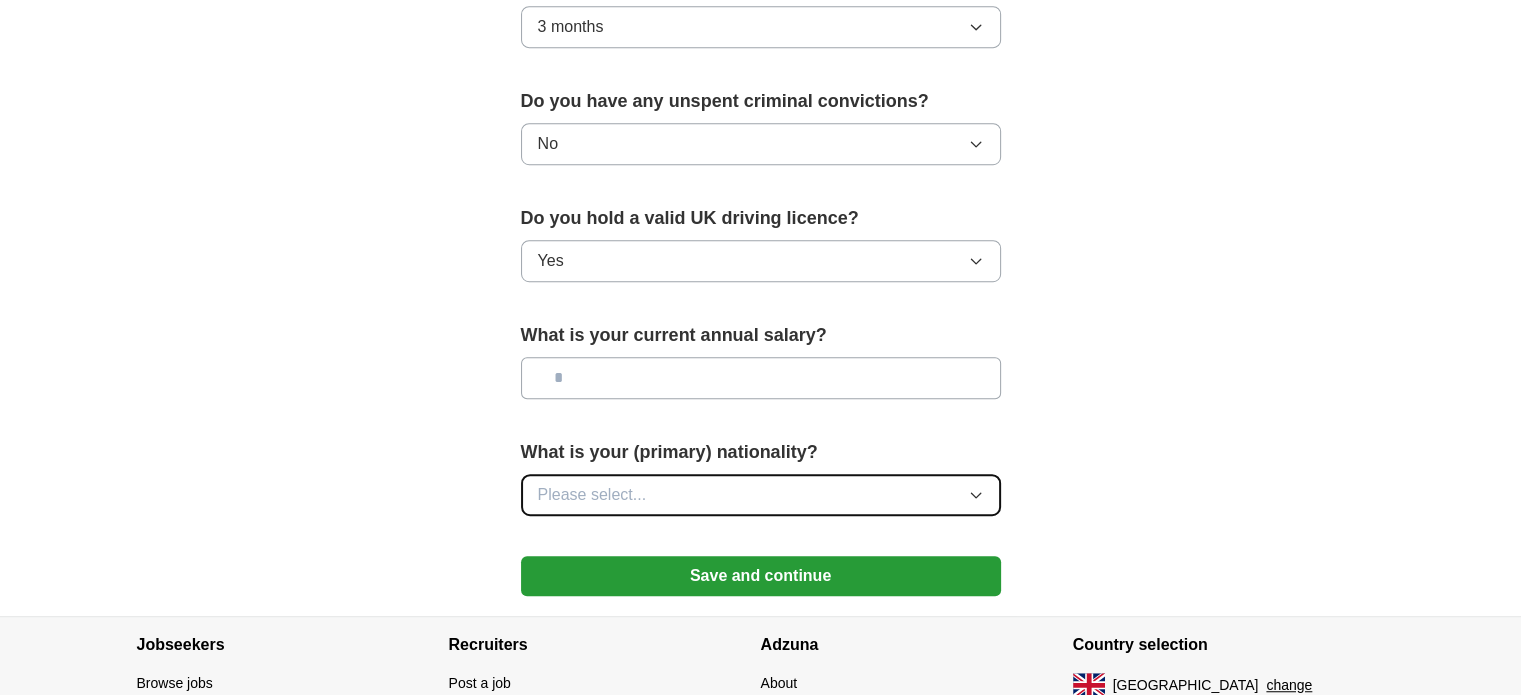 click on "Please select..." at bounding box center [761, 495] 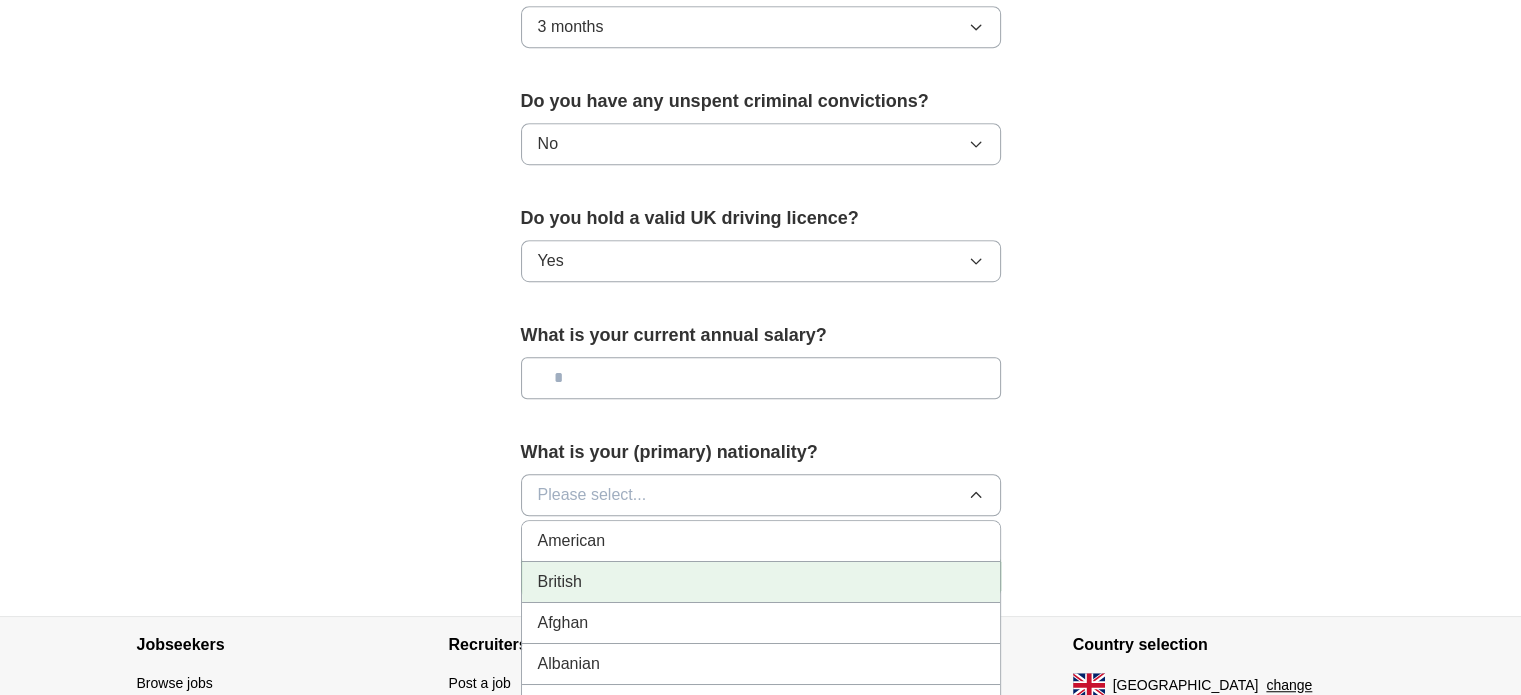 click on "British" at bounding box center (761, 582) 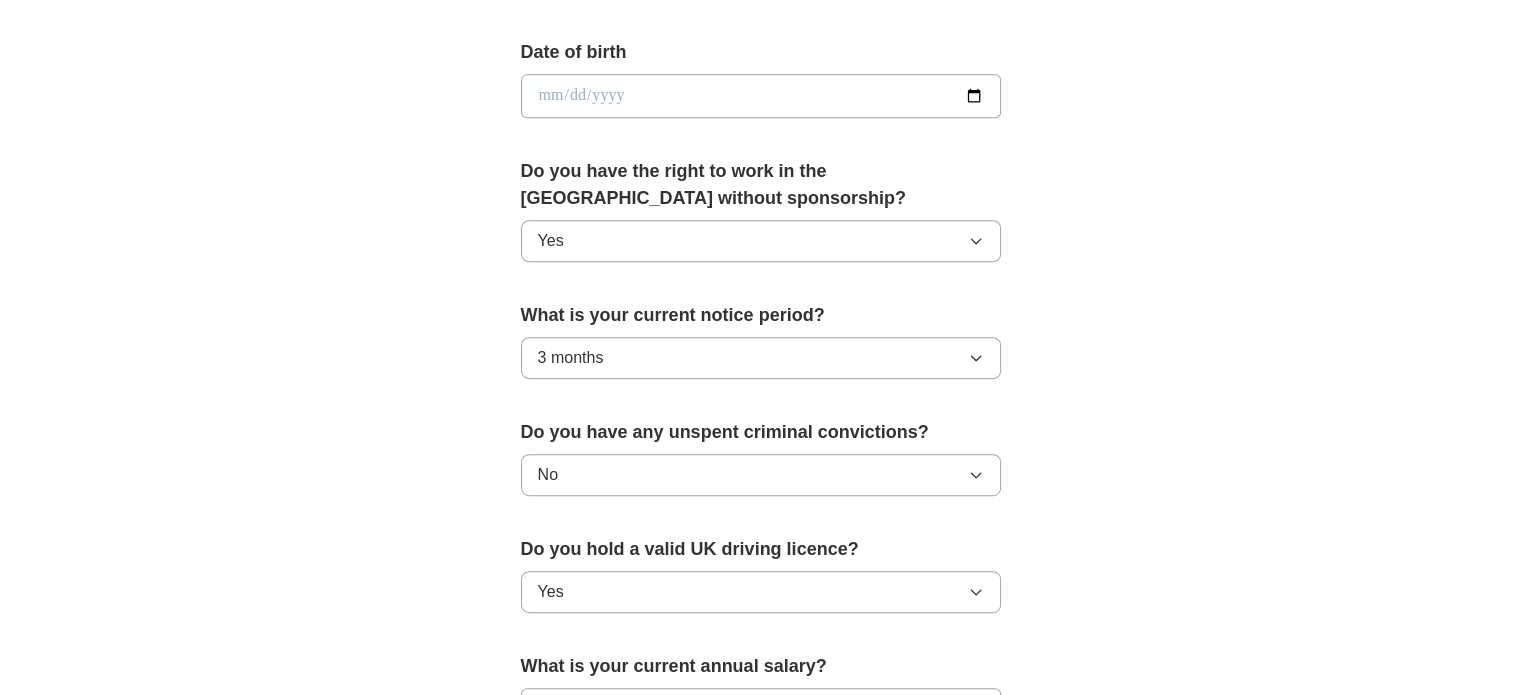 scroll, scrollTop: 906, scrollLeft: 0, axis: vertical 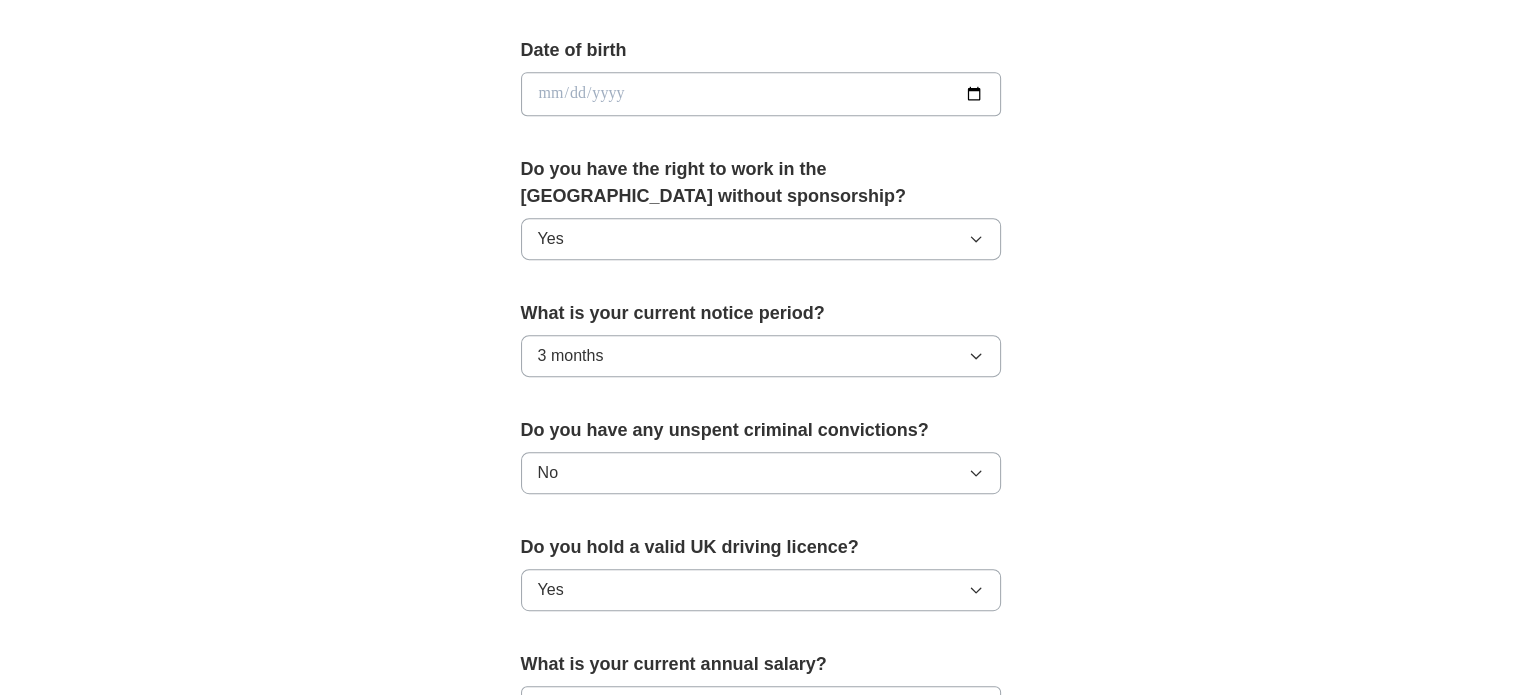 click at bounding box center [761, 94] 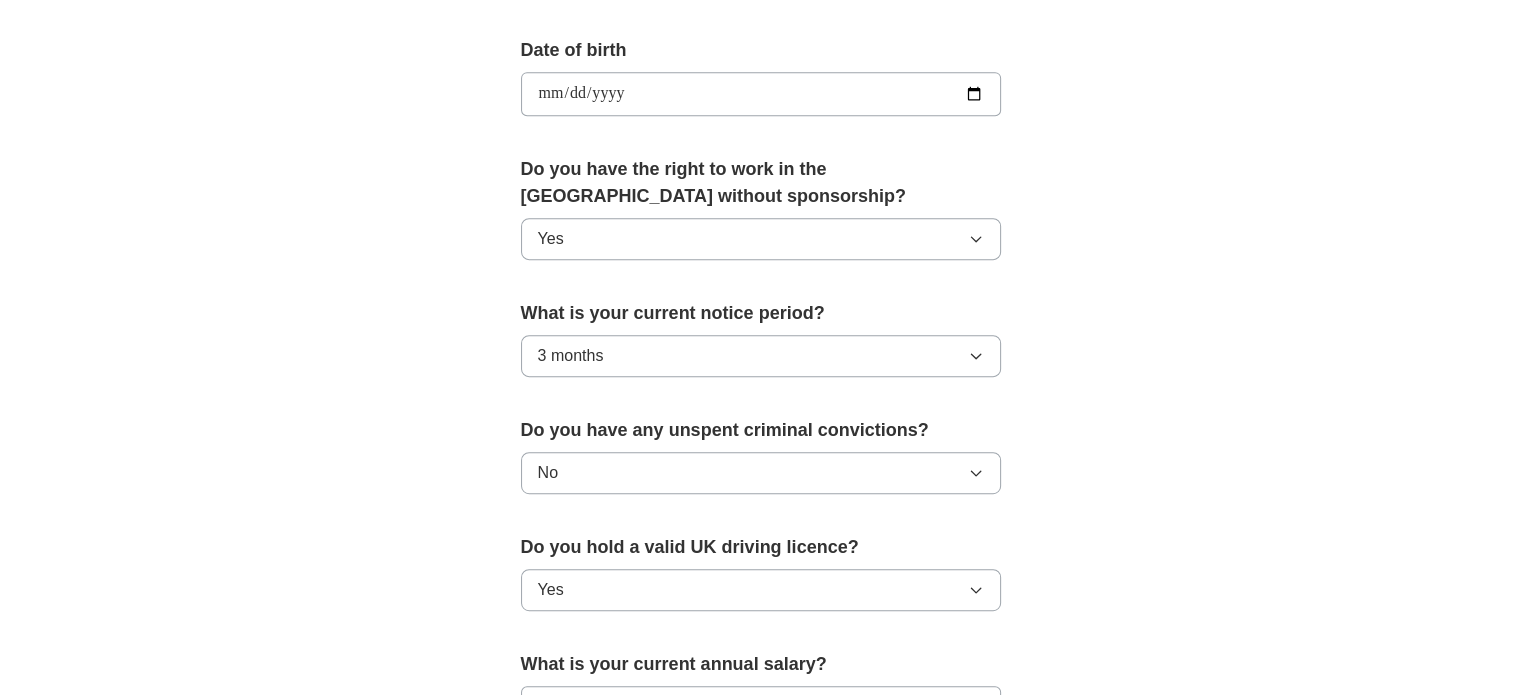 type on "**********" 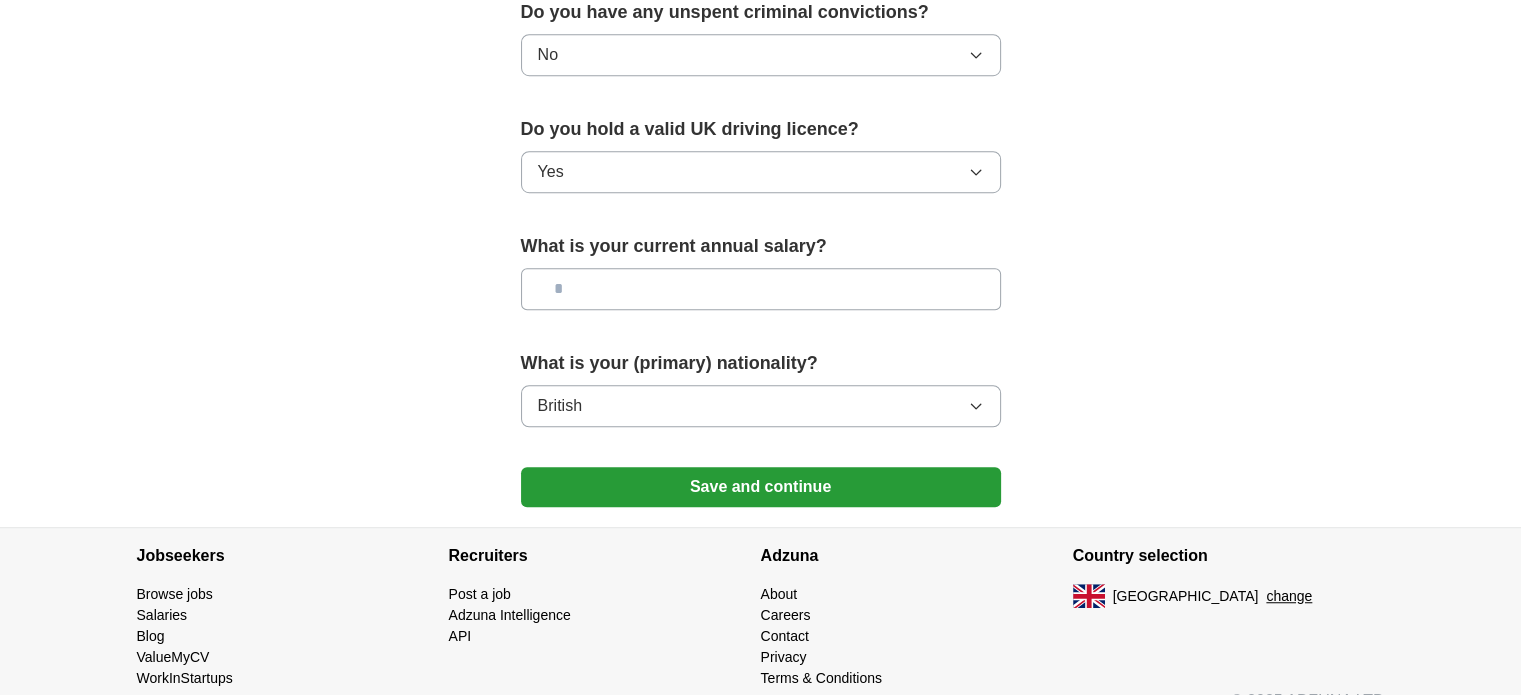 scroll, scrollTop: 1352, scrollLeft: 0, axis: vertical 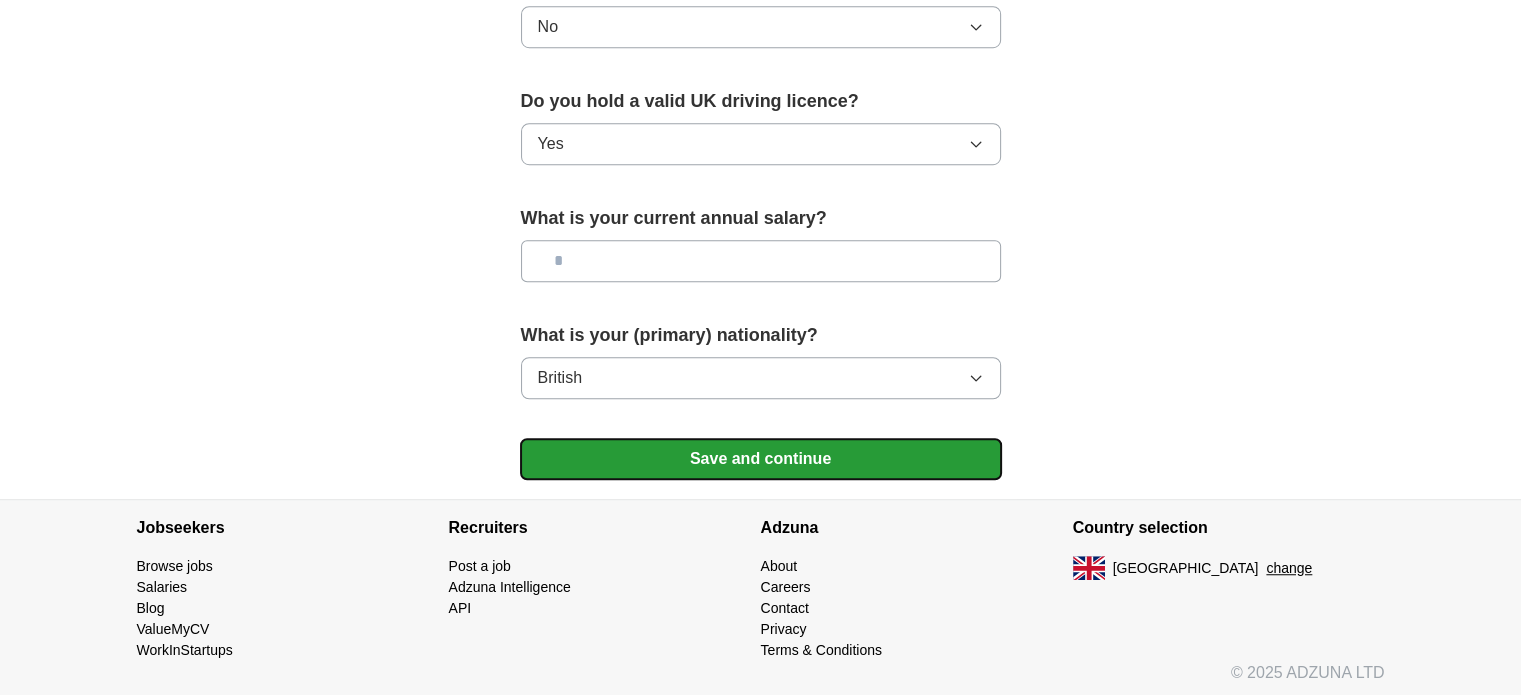 click on "Save and continue" at bounding box center [761, 459] 